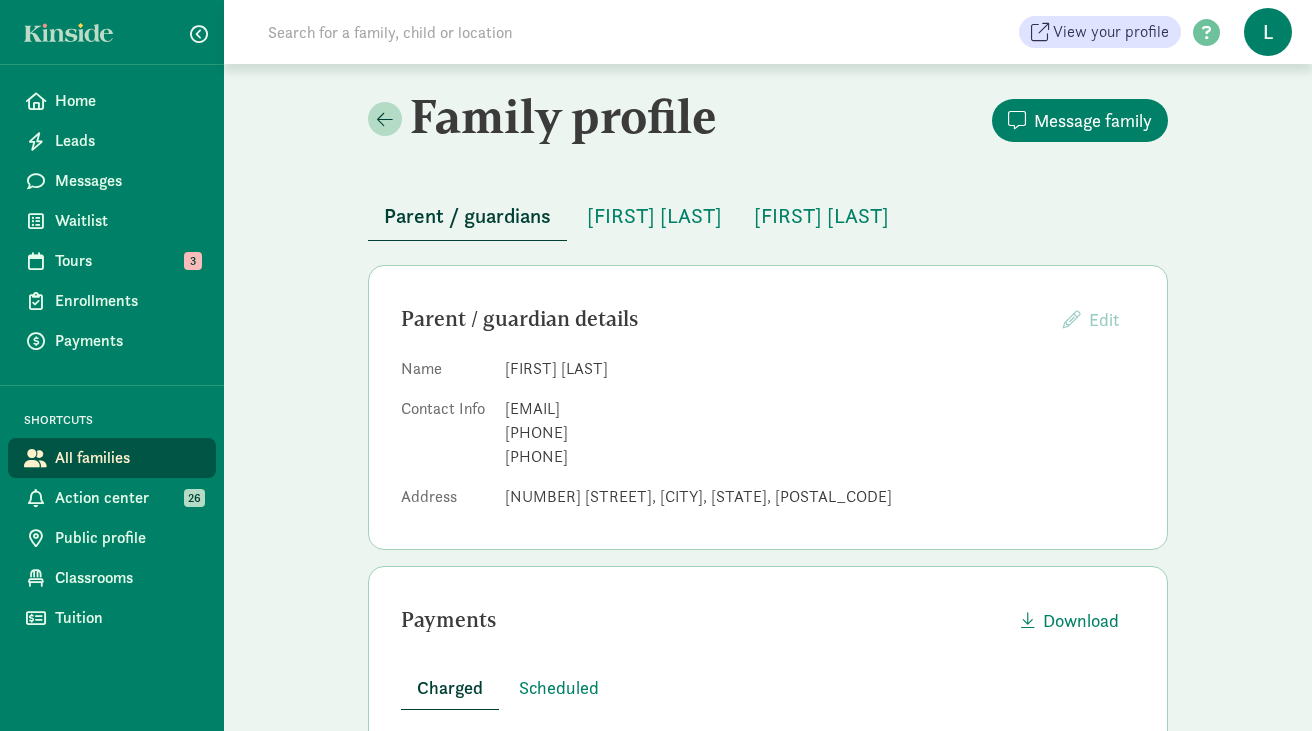 scroll, scrollTop: 62, scrollLeft: 0, axis: vertical 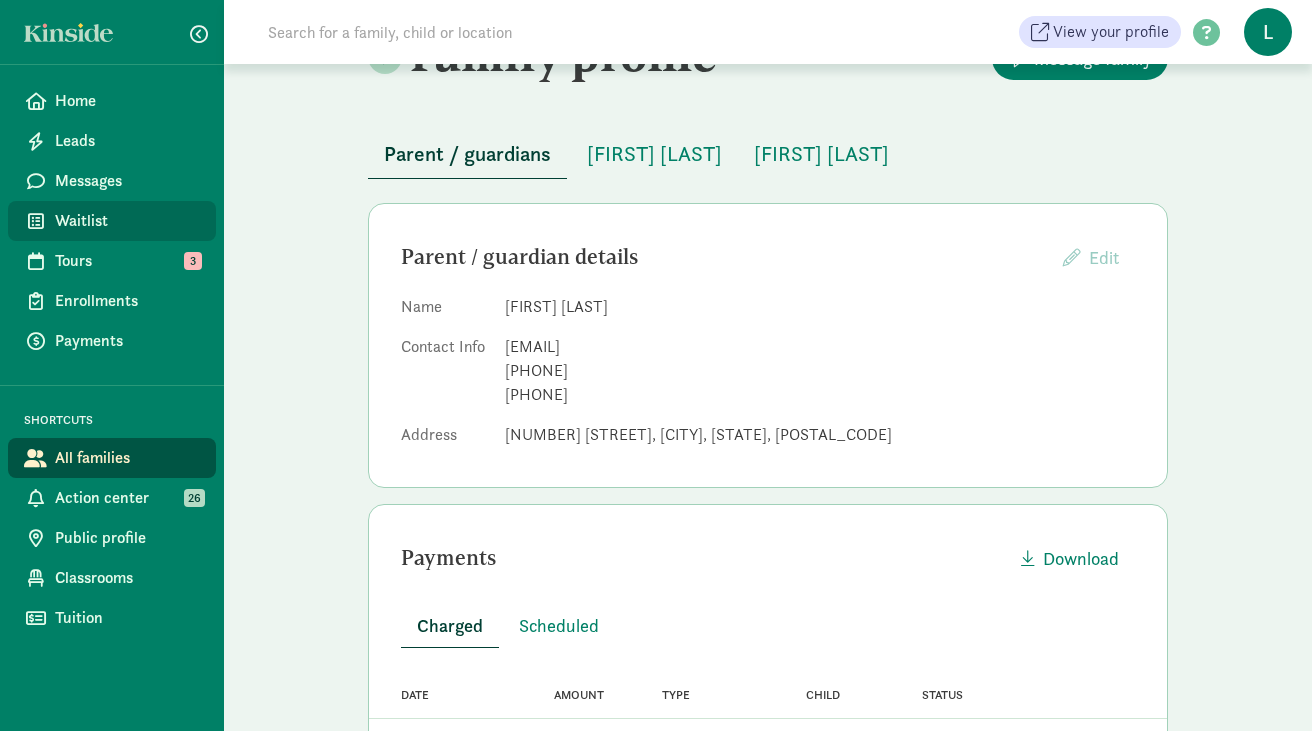 click on "Waitlist" at bounding box center (127, 221) 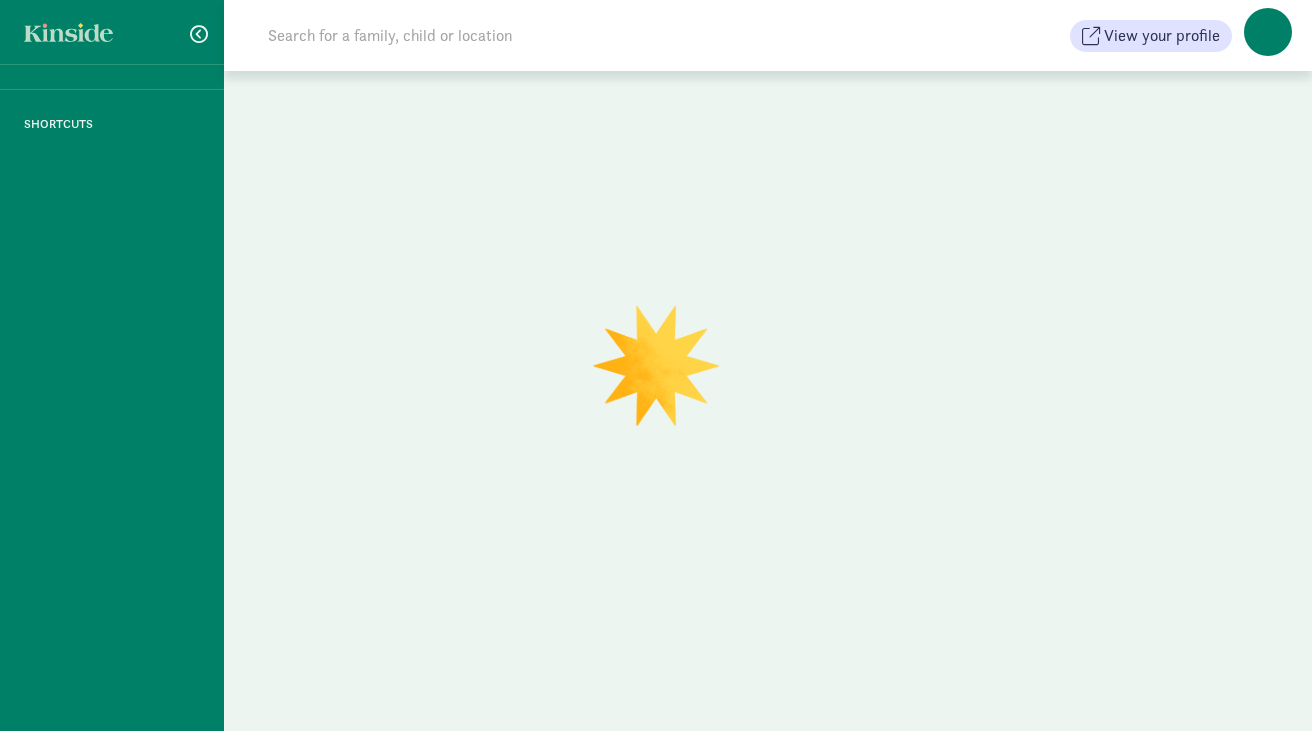 scroll, scrollTop: 0, scrollLeft: 0, axis: both 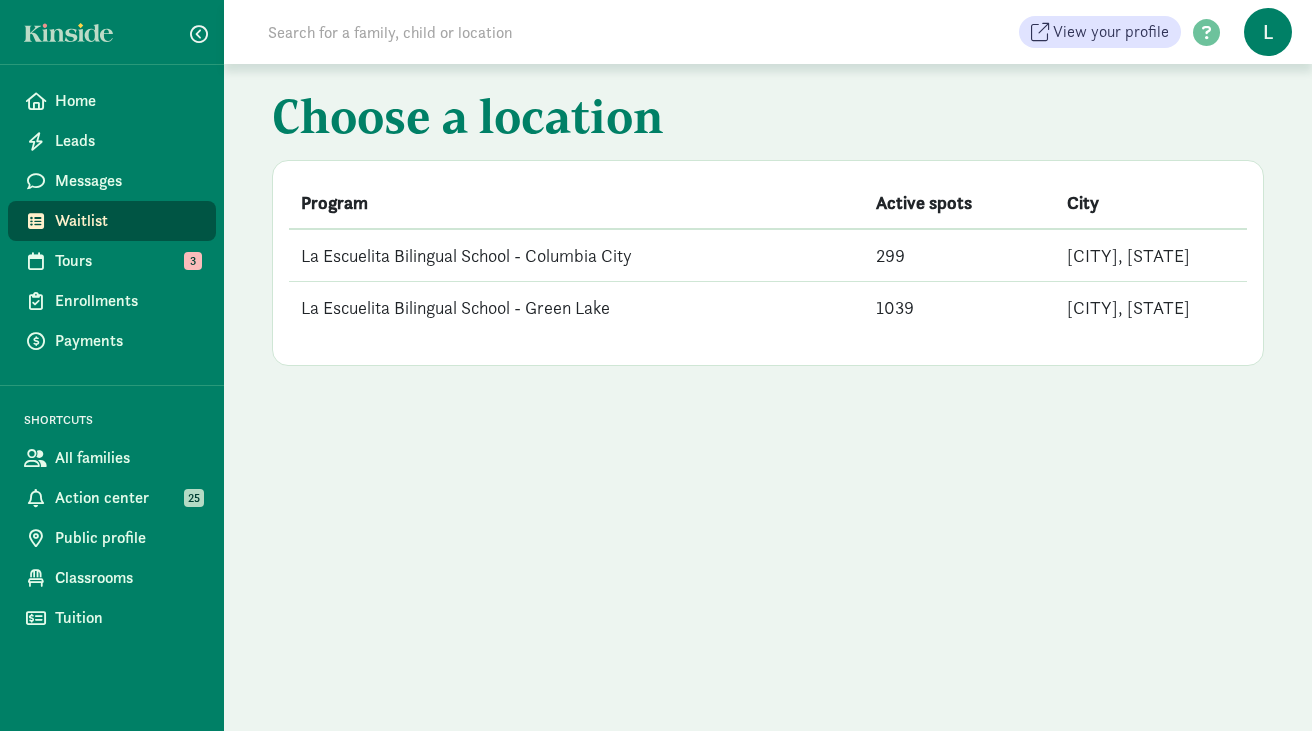 click on "La Escuelita Bilingual School - Green Lake" at bounding box center [576, 308] 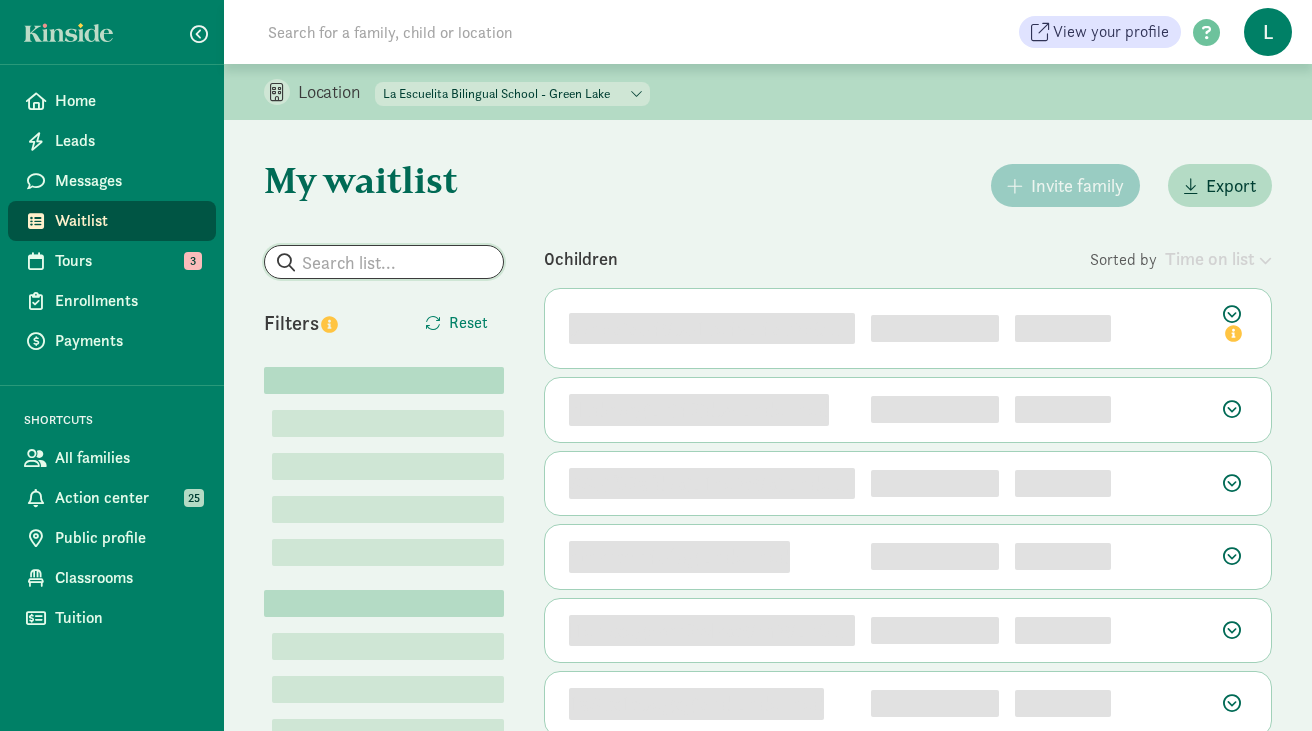 click 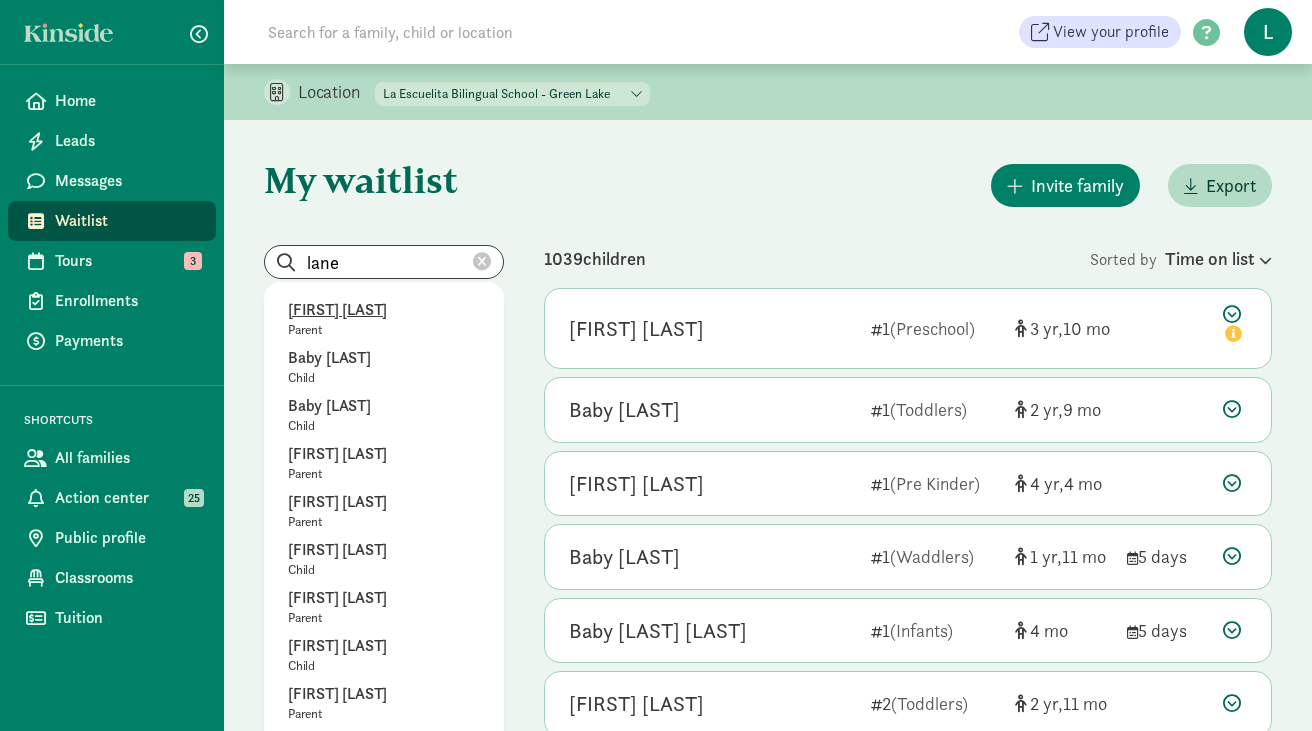 click on "Lane Baumeister" at bounding box center [384, 310] 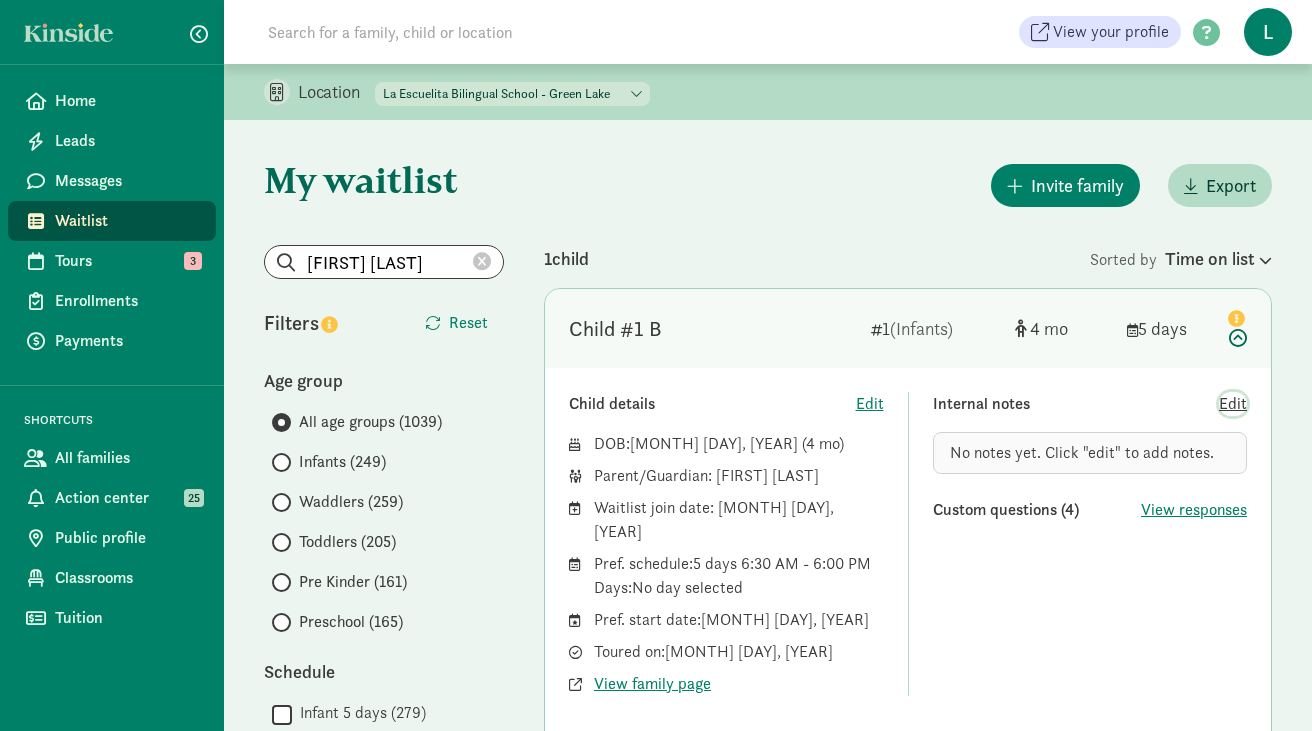click on "Edit" at bounding box center (1233, 404) 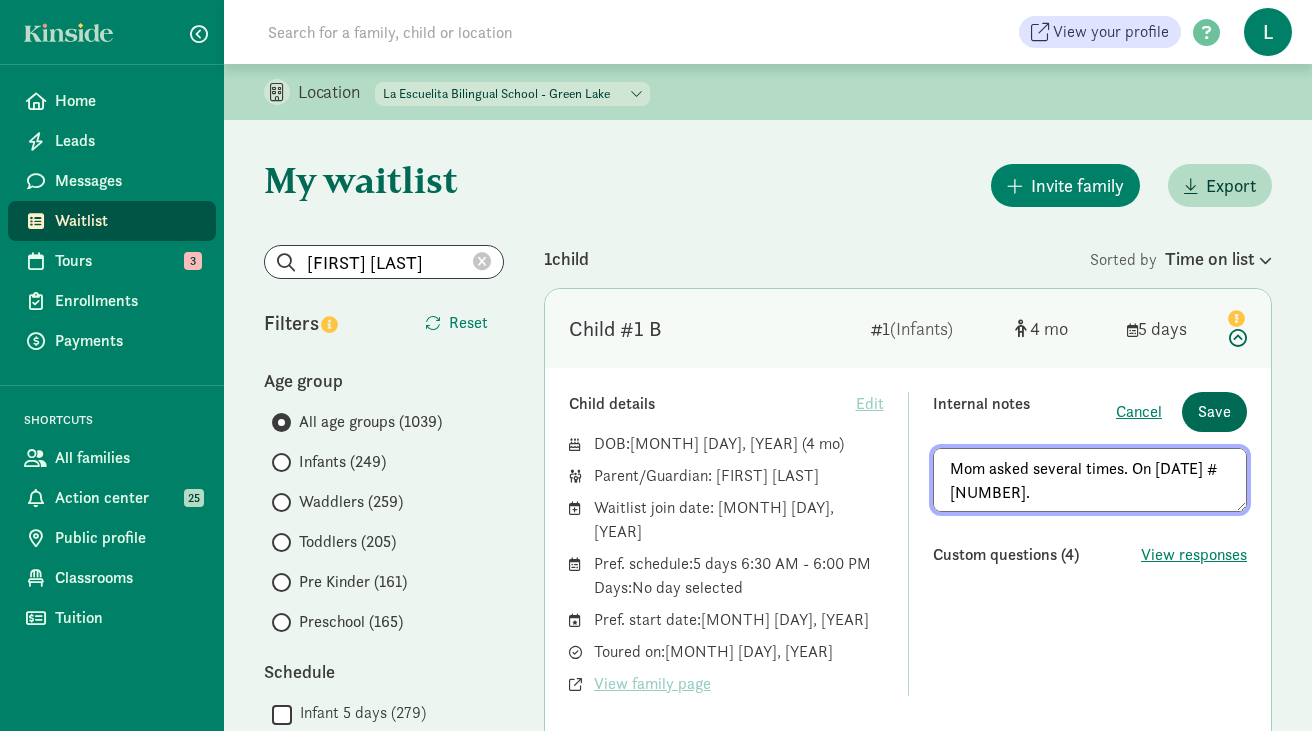 type on "Mom asked several times. On 8/4/25 #58." 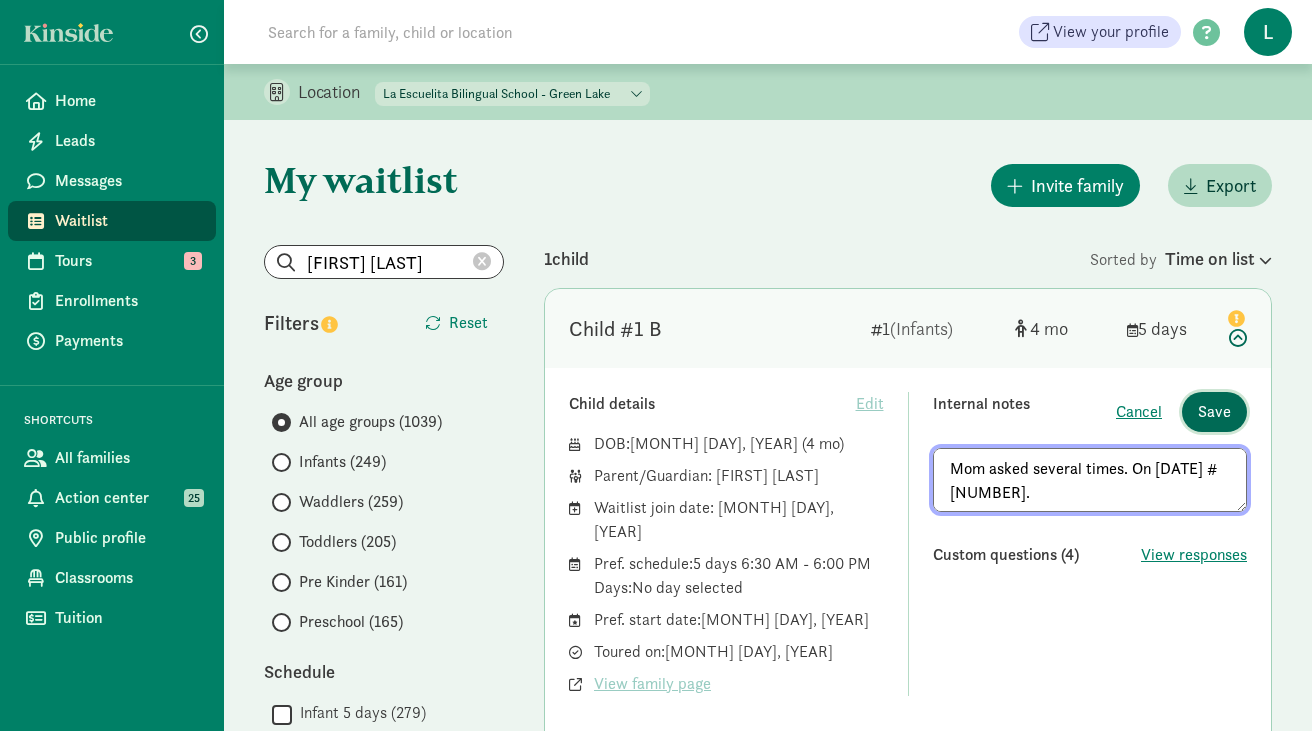click on "Save" at bounding box center [1214, 412] 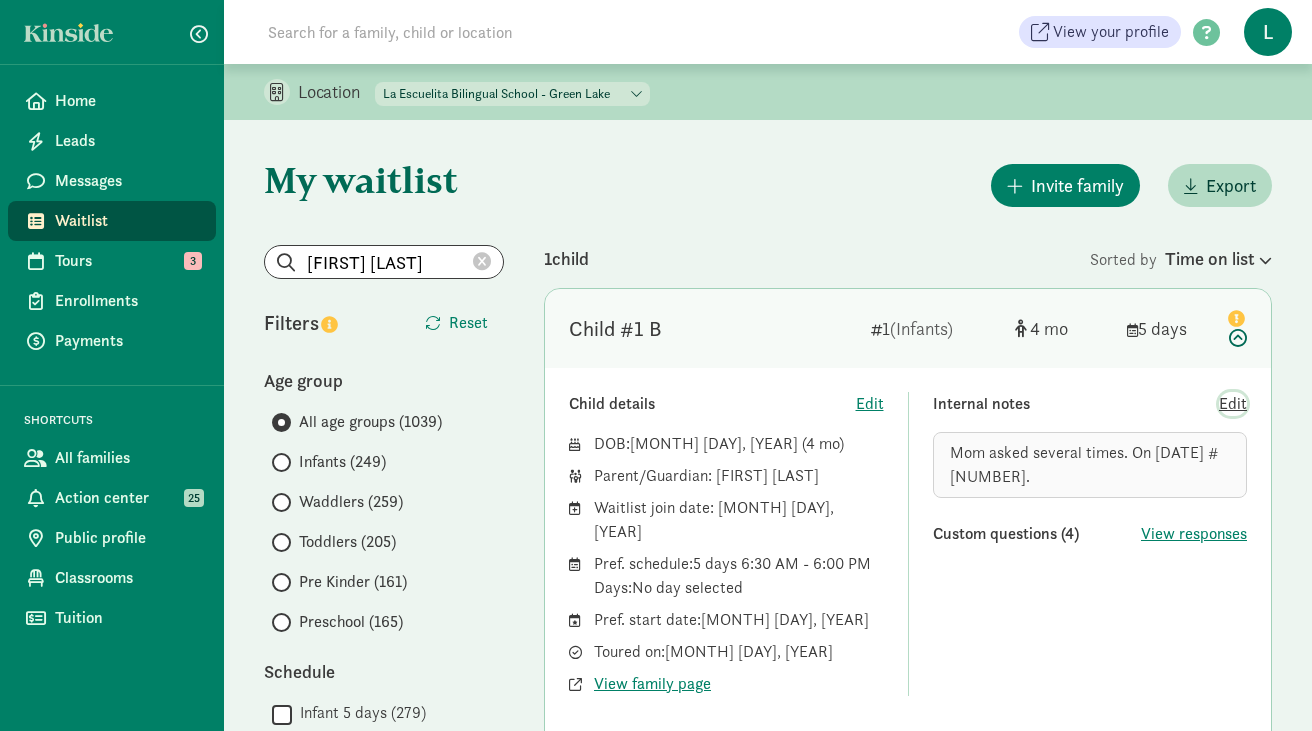 click on "Edit" at bounding box center [1233, 404] 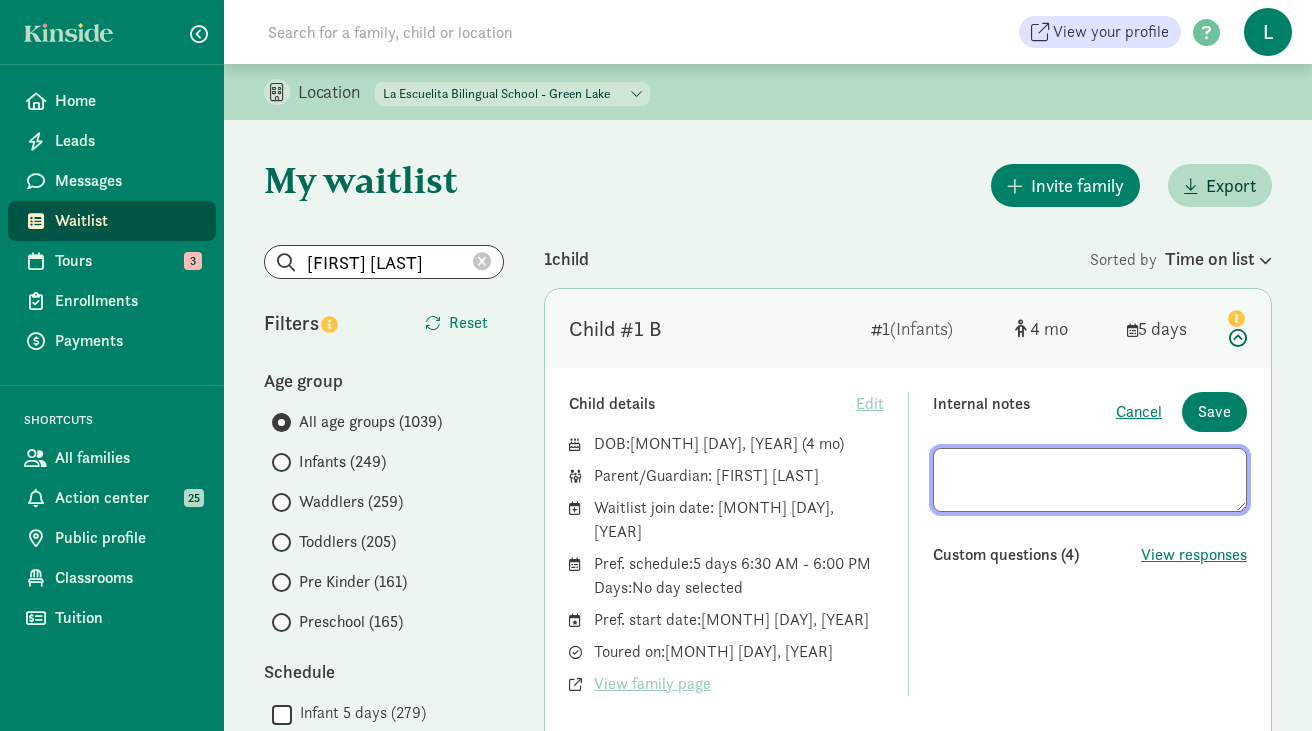 click at bounding box center (1090, 480) 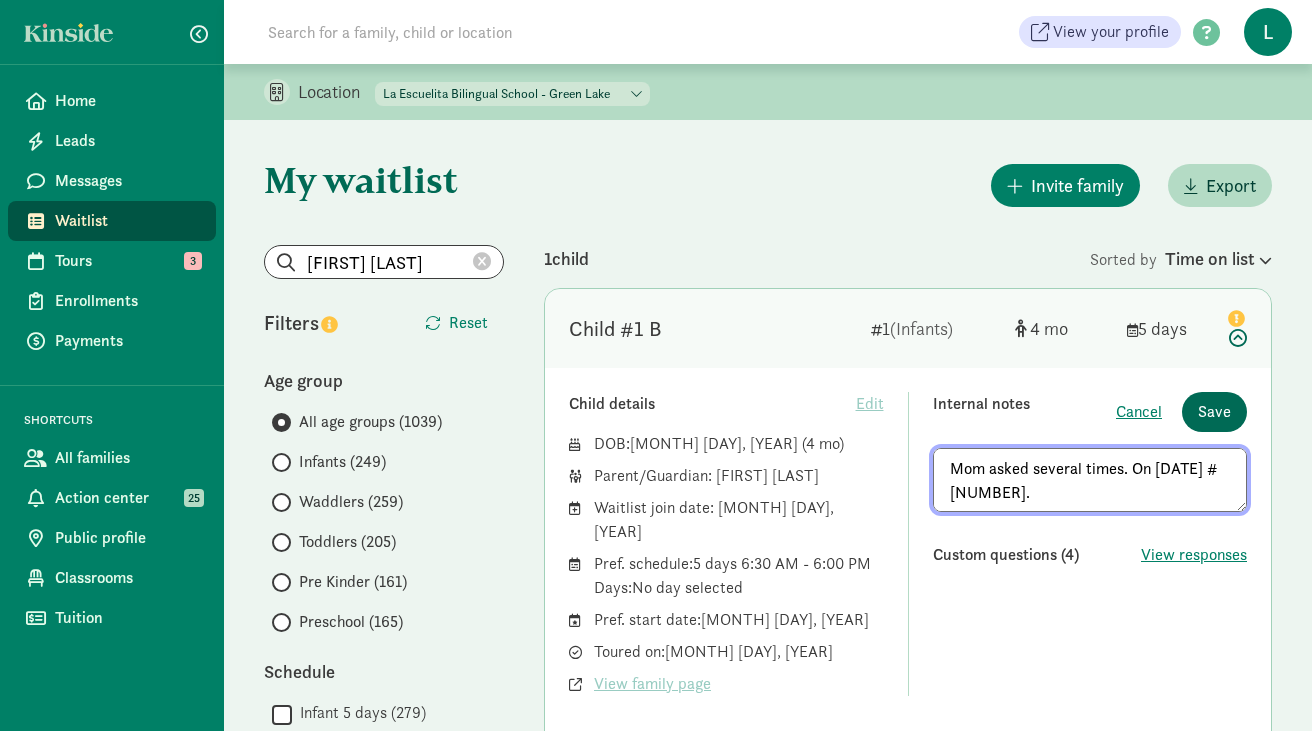 type on "Mom asked several times. On 8/4/25 #68." 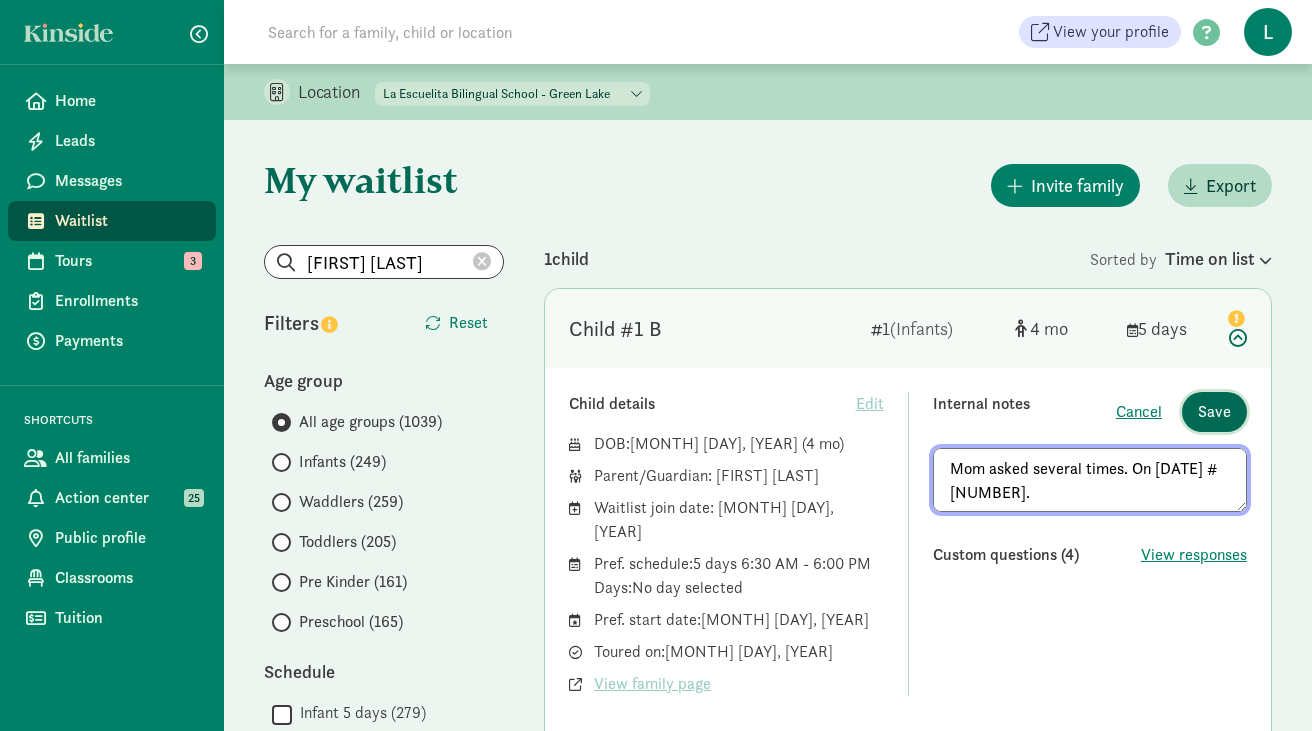 click on "Save" at bounding box center [1214, 412] 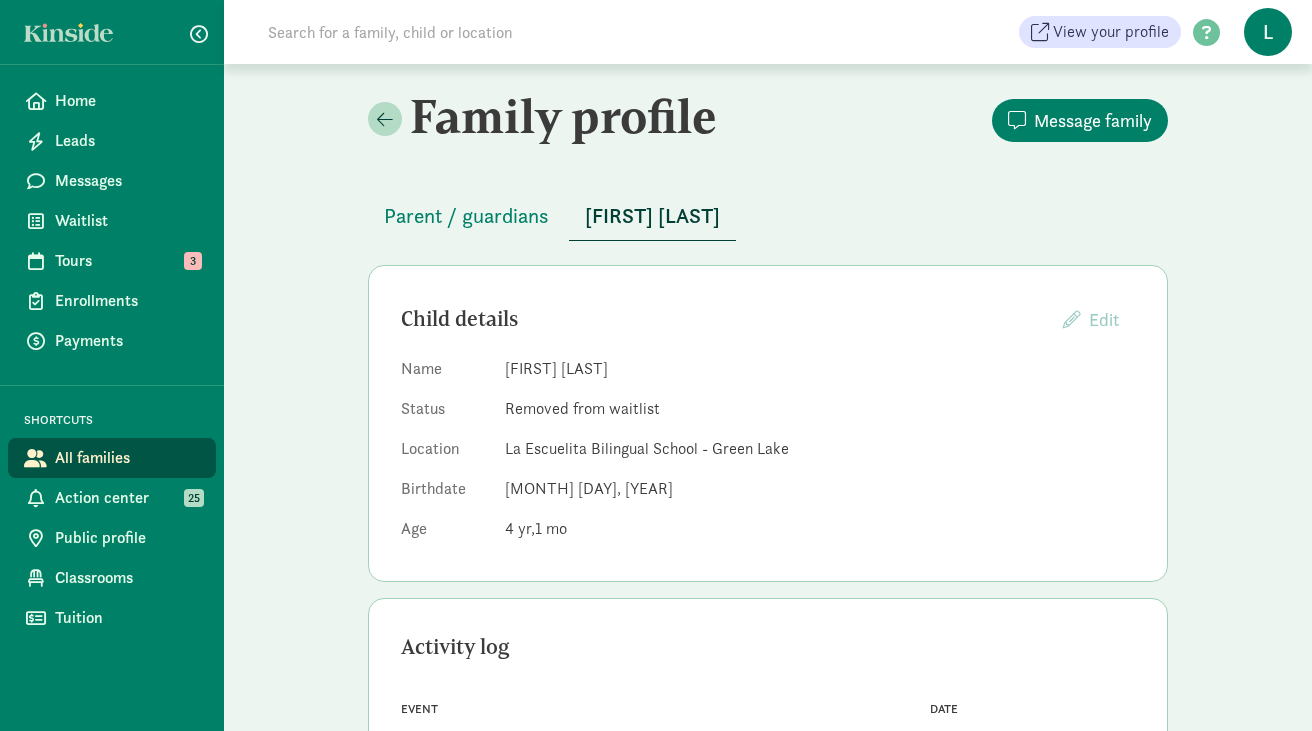 scroll, scrollTop: 93, scrollLeft: 0, axis: vertical 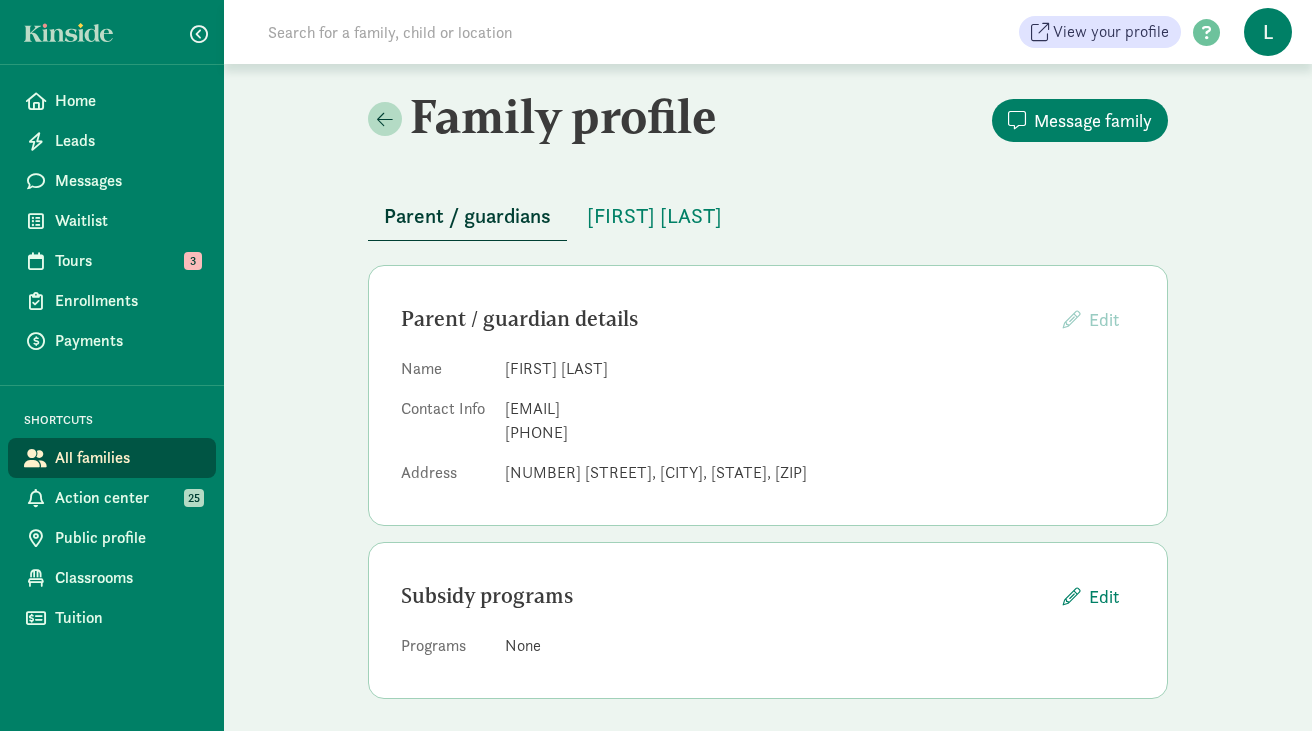 click 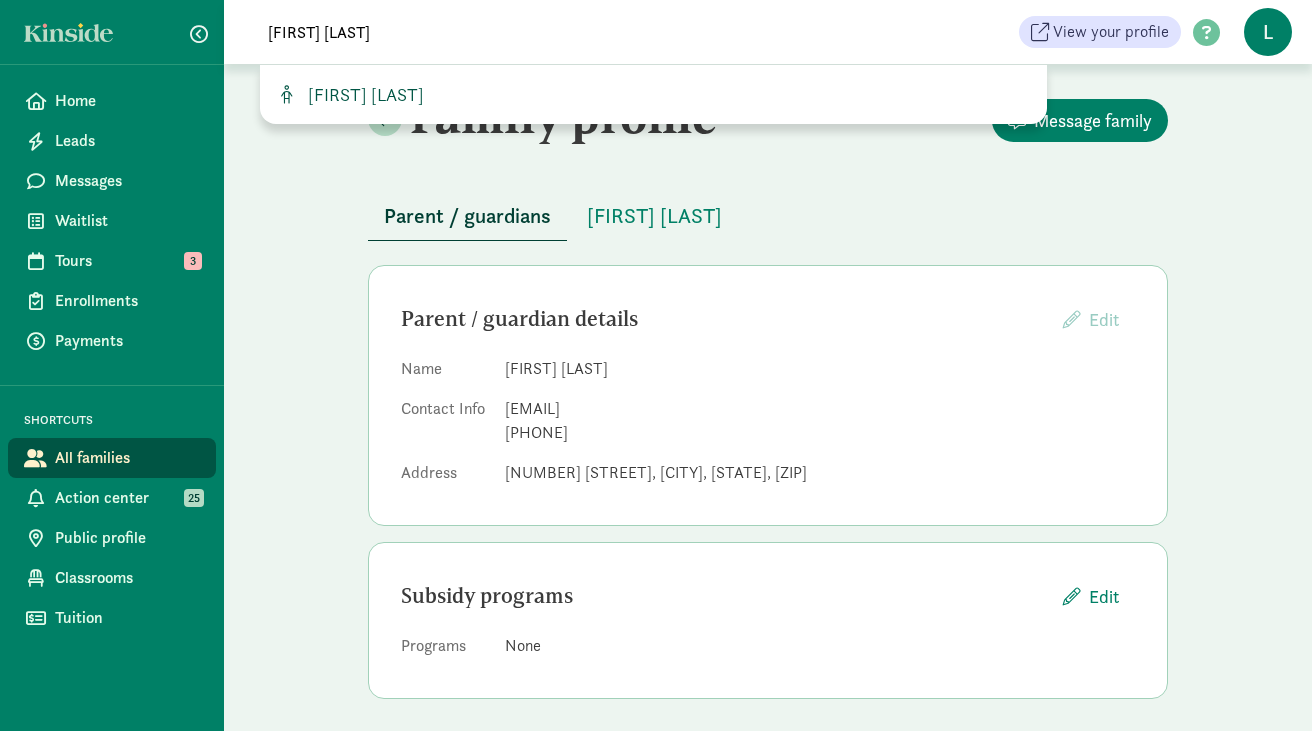 type on "[FIRST] [LAST]" 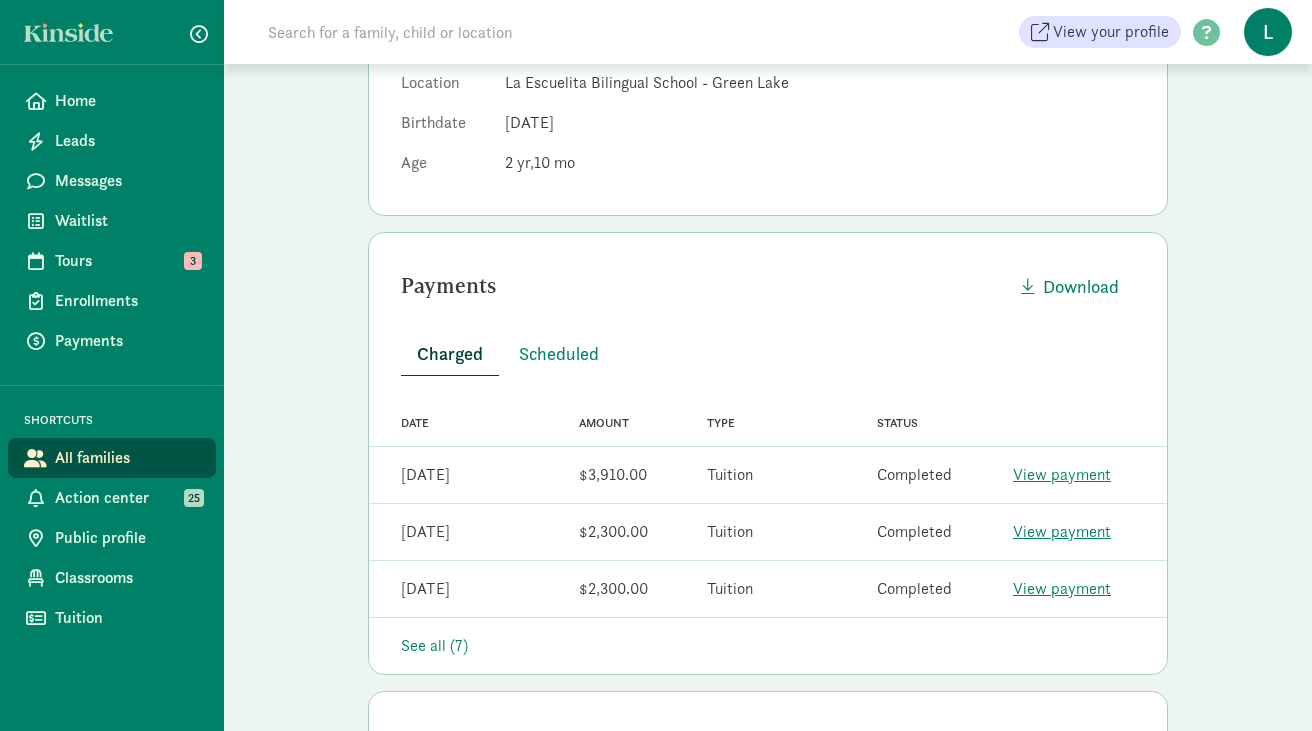 scroll, scrollTop: 378, scrollLeft: 0, axis: vertical 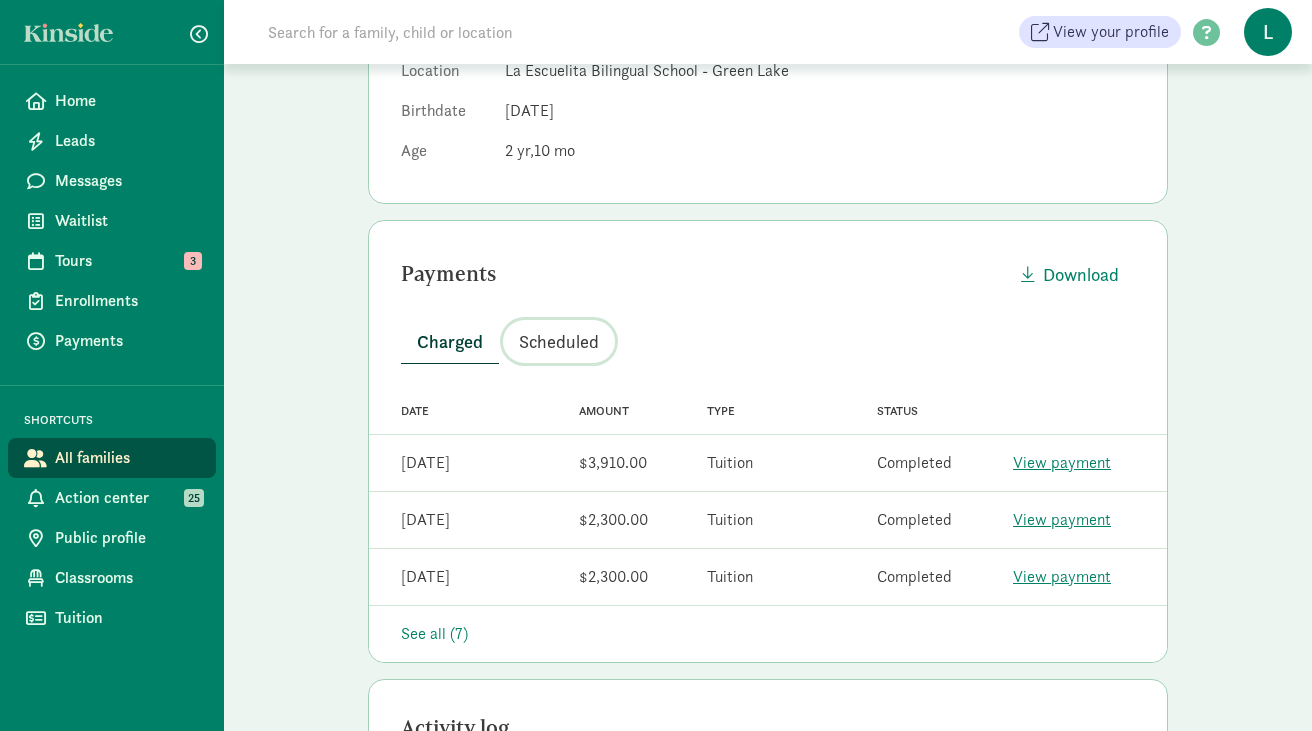 click on "Scheduled" at bounding box center [559, 341] 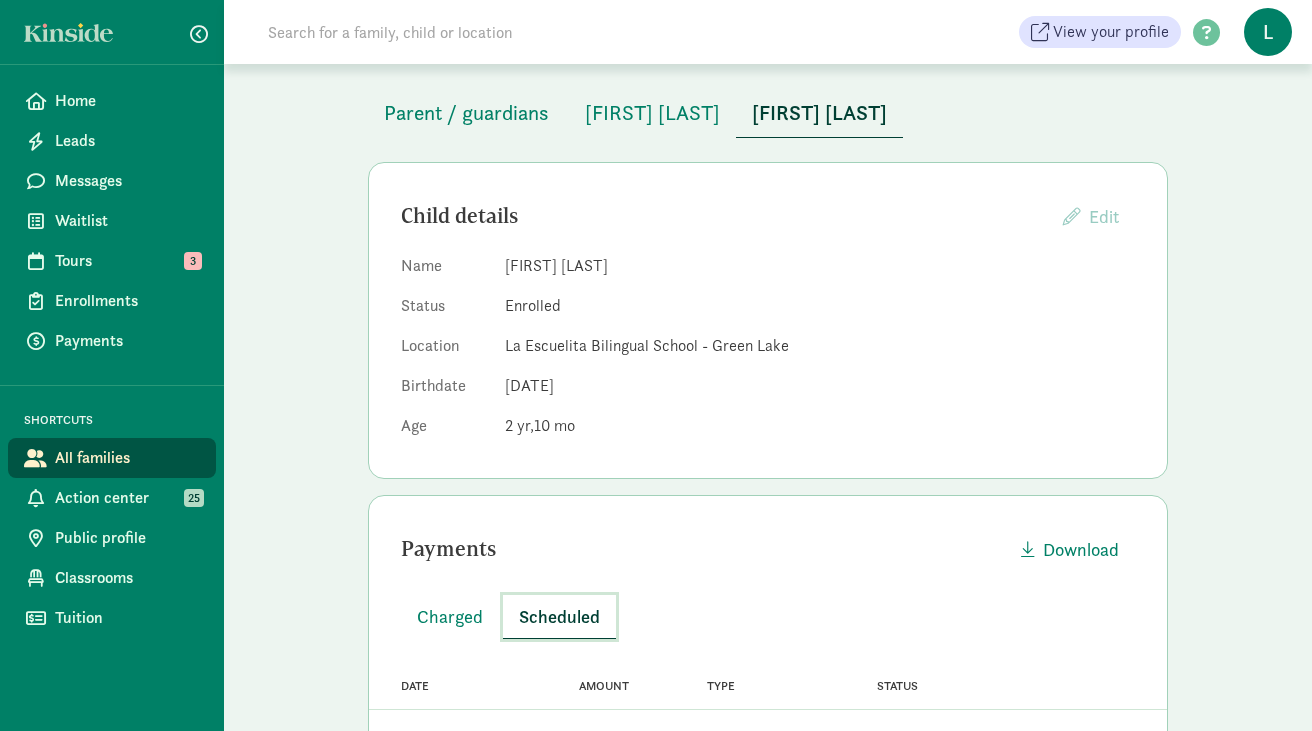 scroll, scrollTop: 0, scrollLeft: 0, axis: both 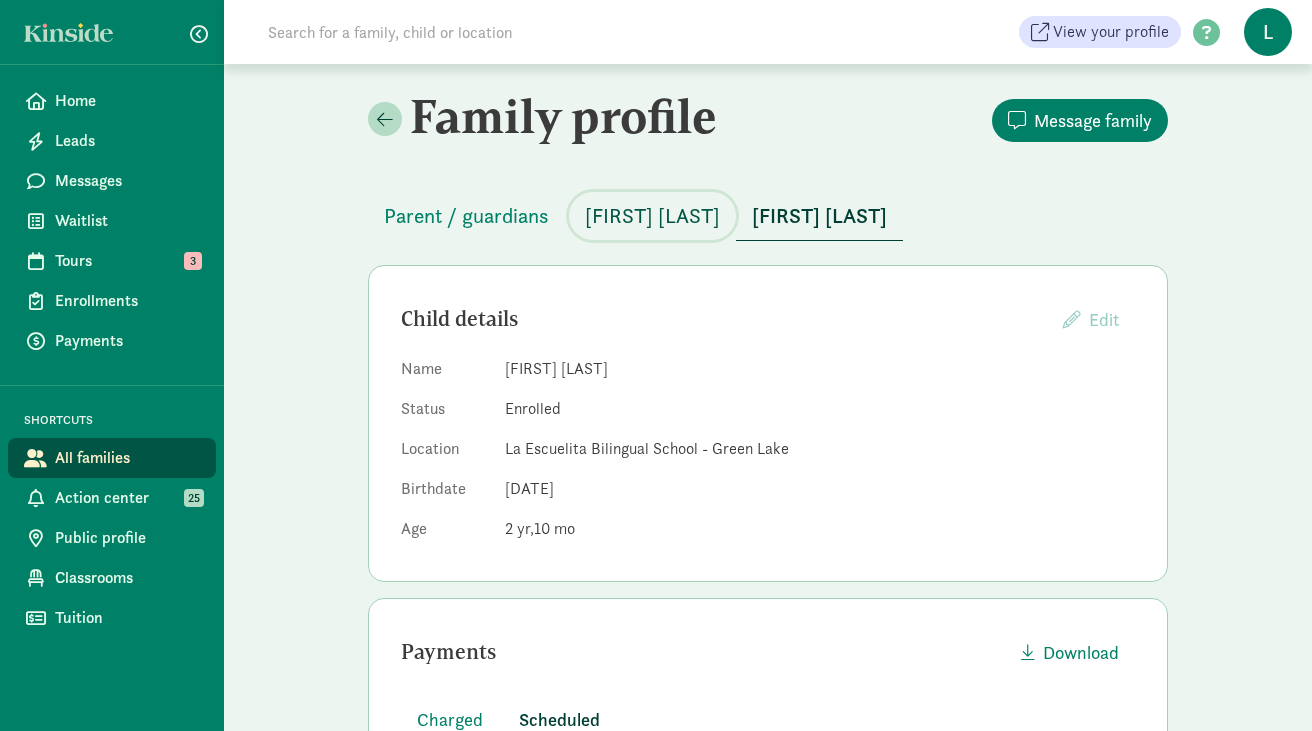 click on "Hayden Holbrook" at bounding box center [652, 216] 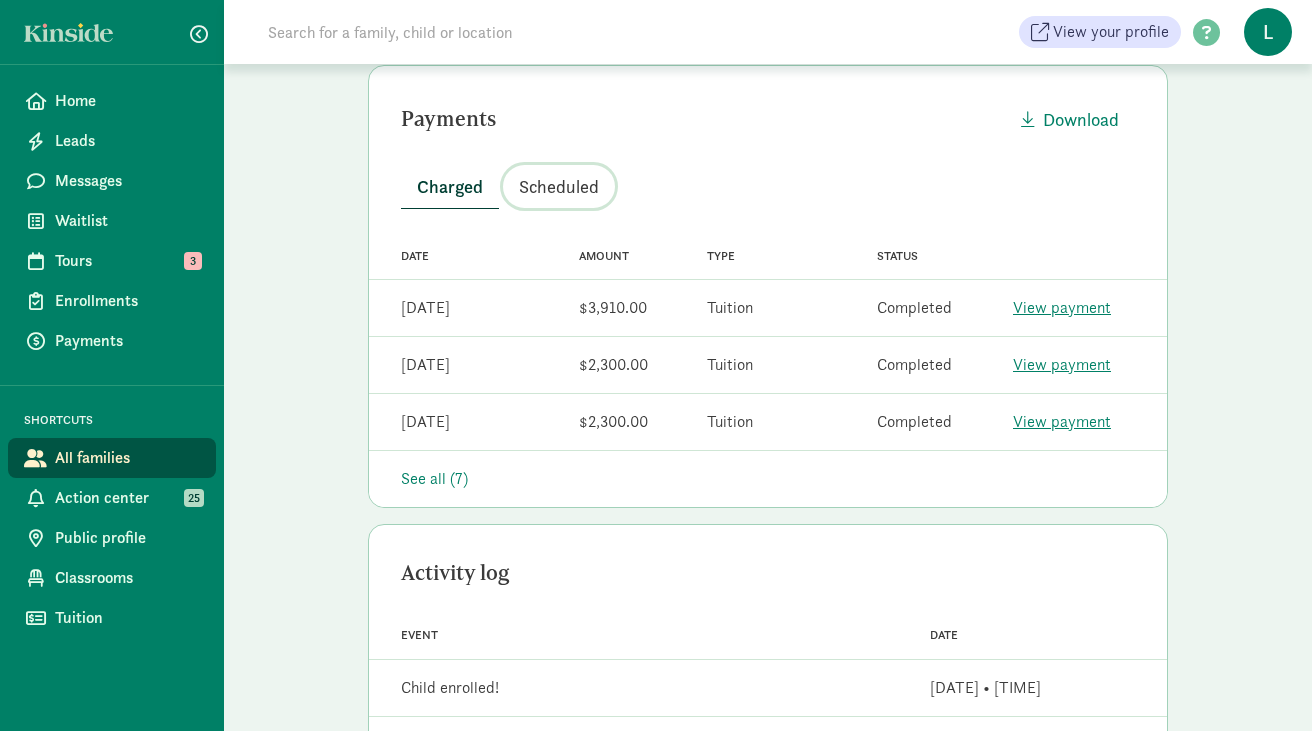 click on "Scheduled" at bounding box center (559, 186) 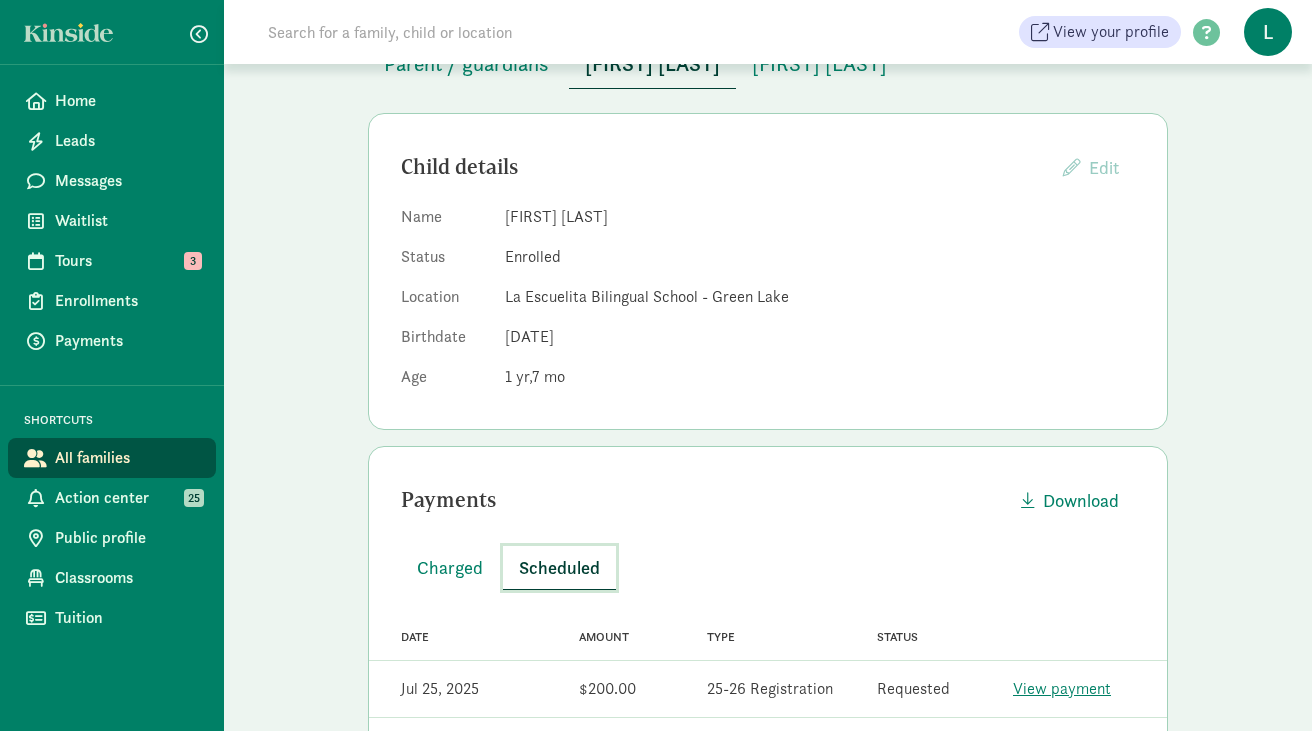scroll, scrollTop: 0, scrollLeft: 0, axis: both 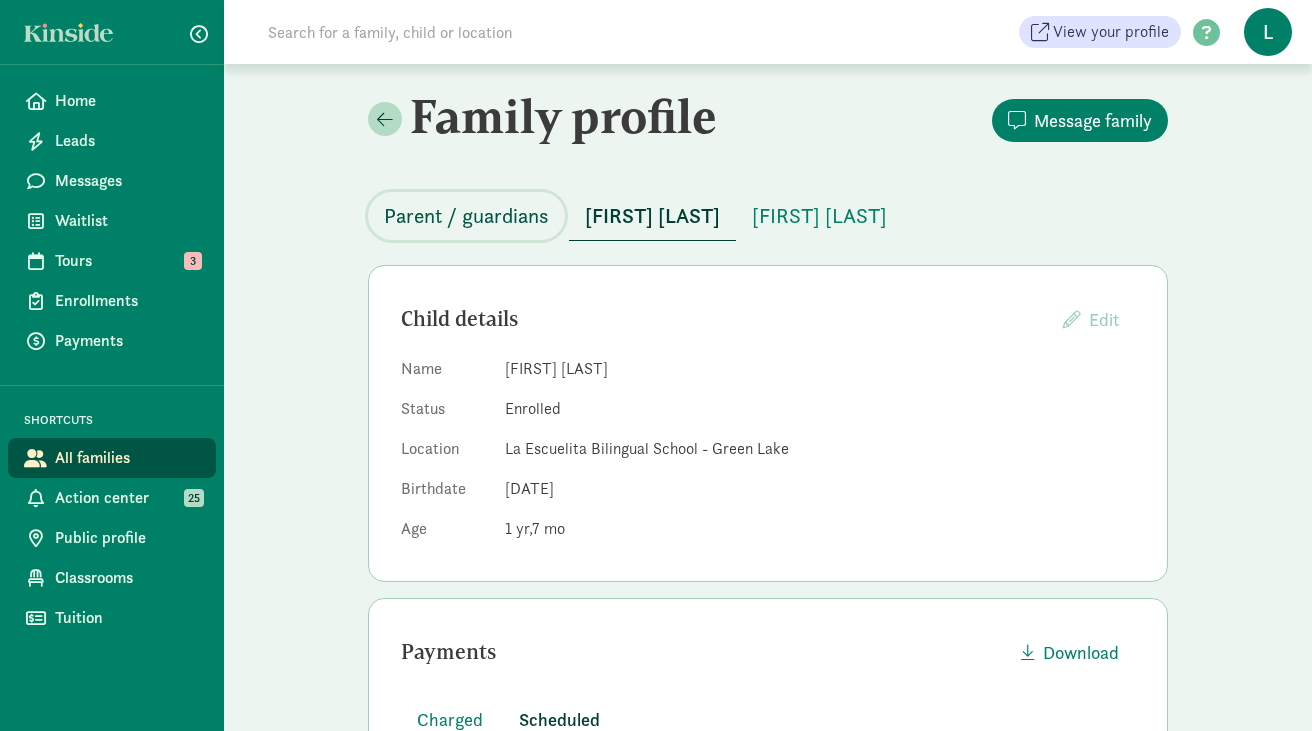 click on "Parent / guardians" at bounding box center [466, 216] 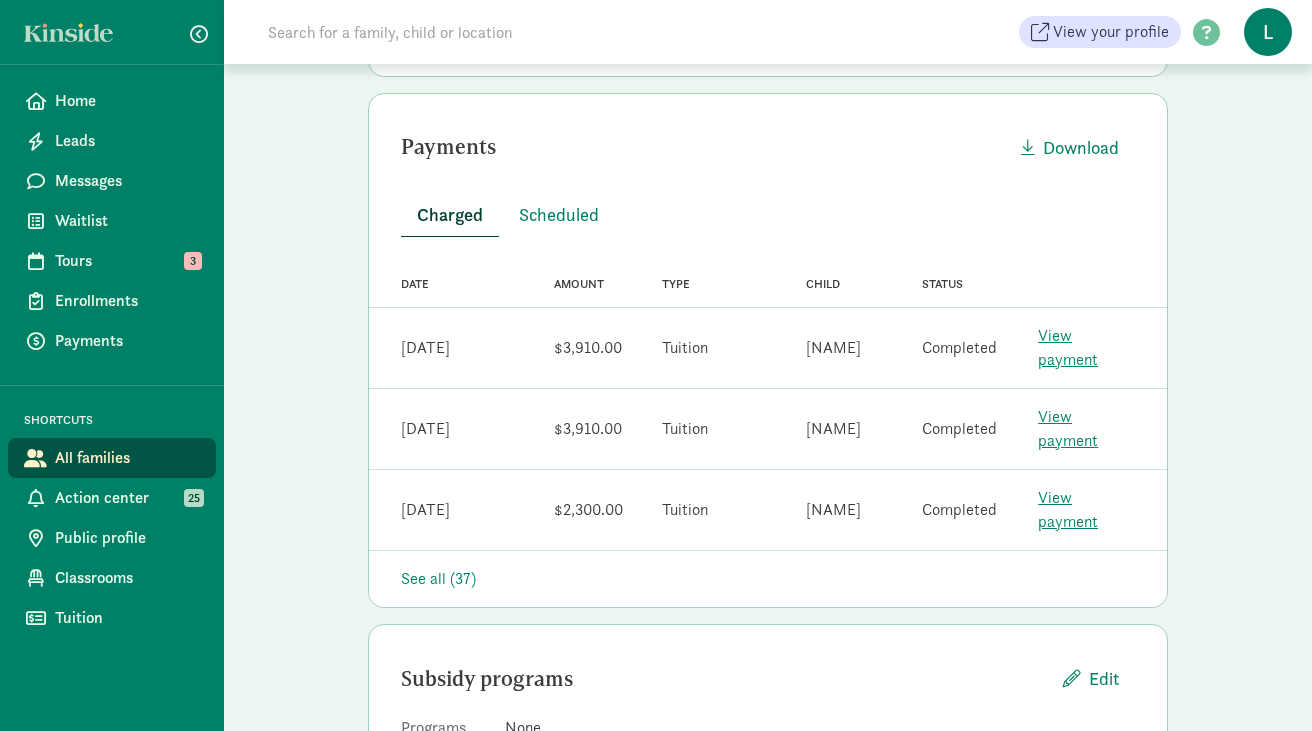 scroll, scrollTop: 427, scrollLeft: 0, axis: vertical 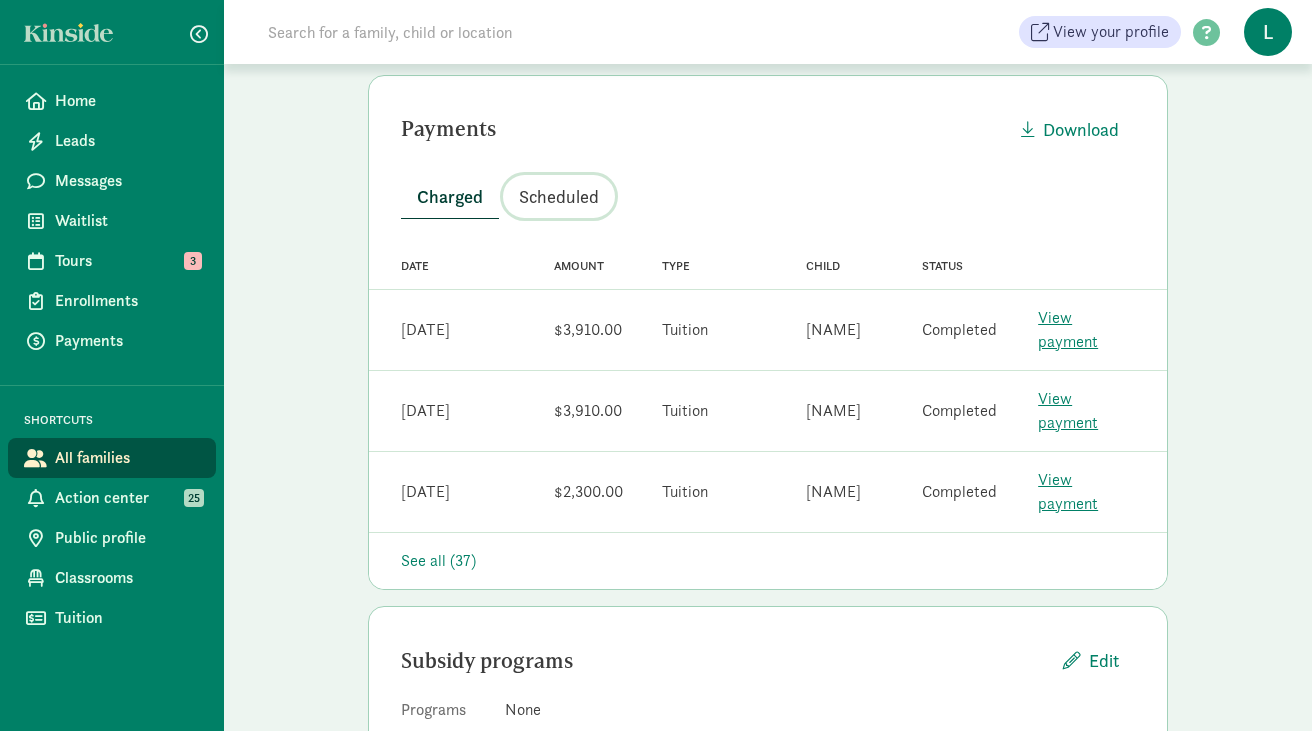 click on "Scheduled" at bounding box center [559, 196] 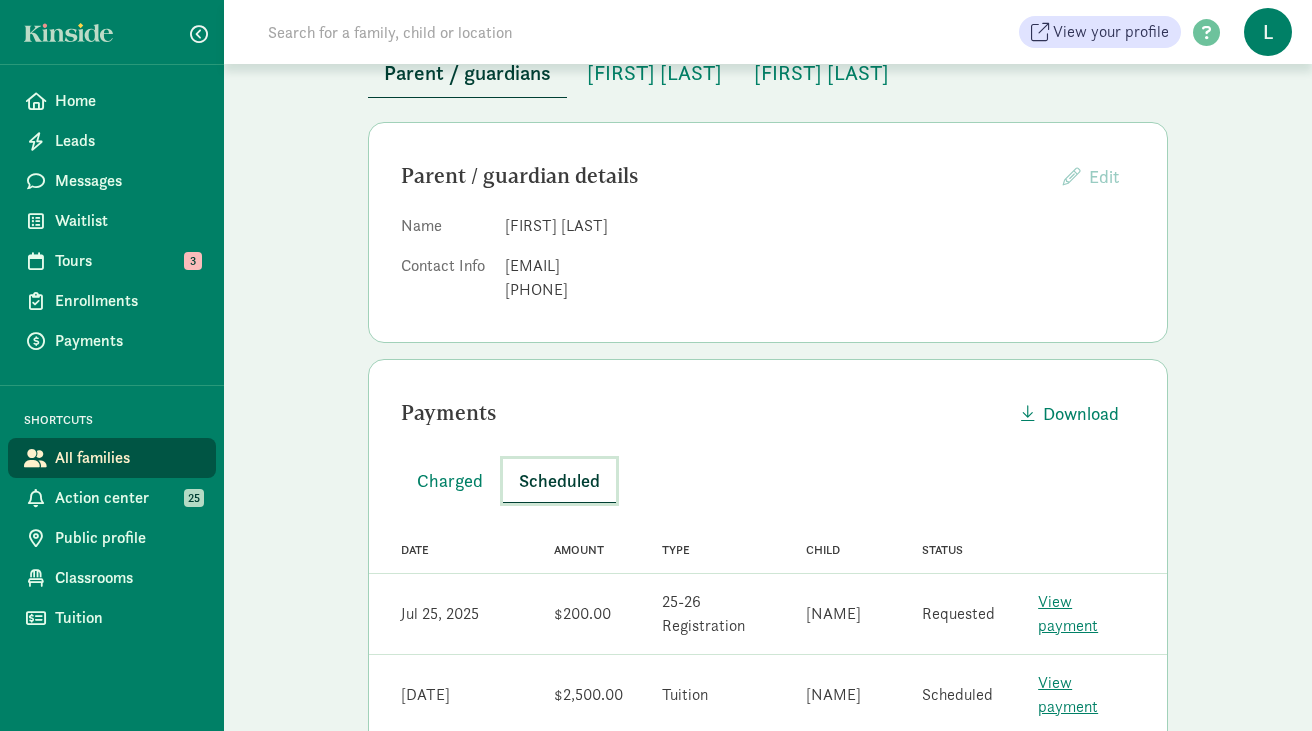 scroll, scrollTop: 0, scrollLeft: 0, axis: both 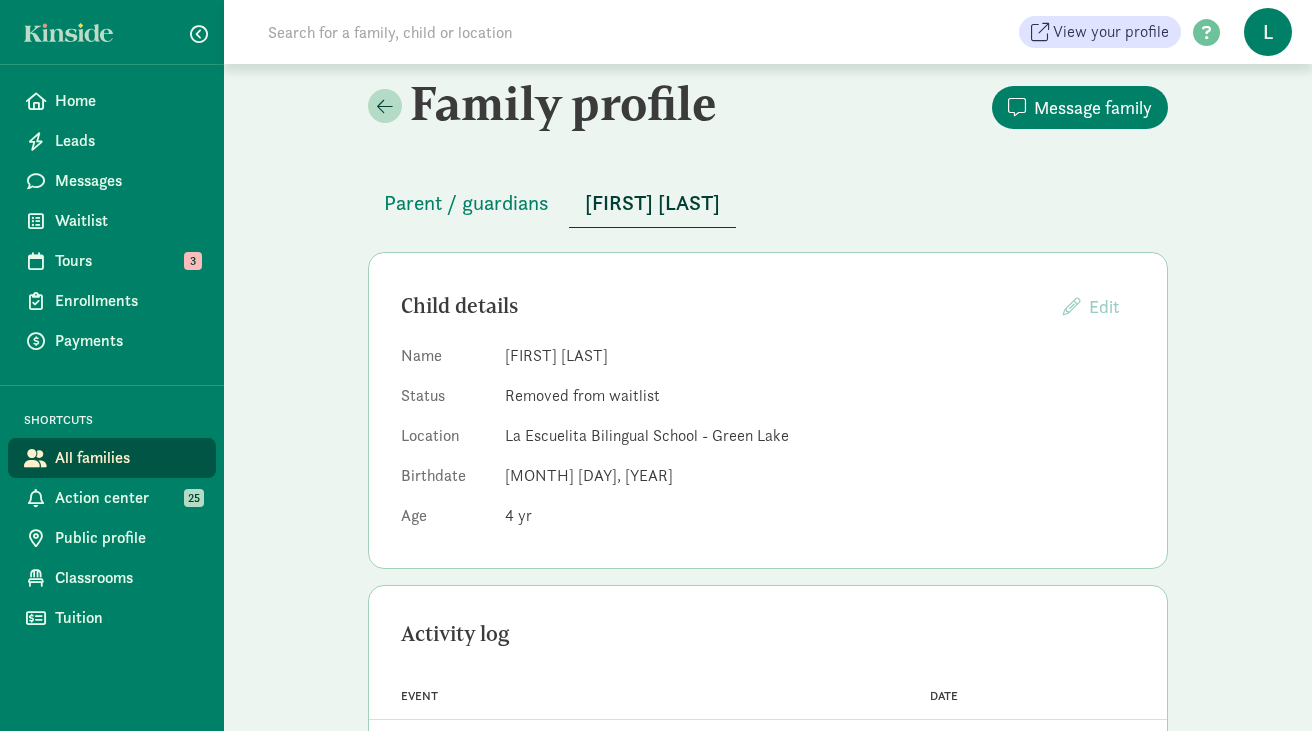 click 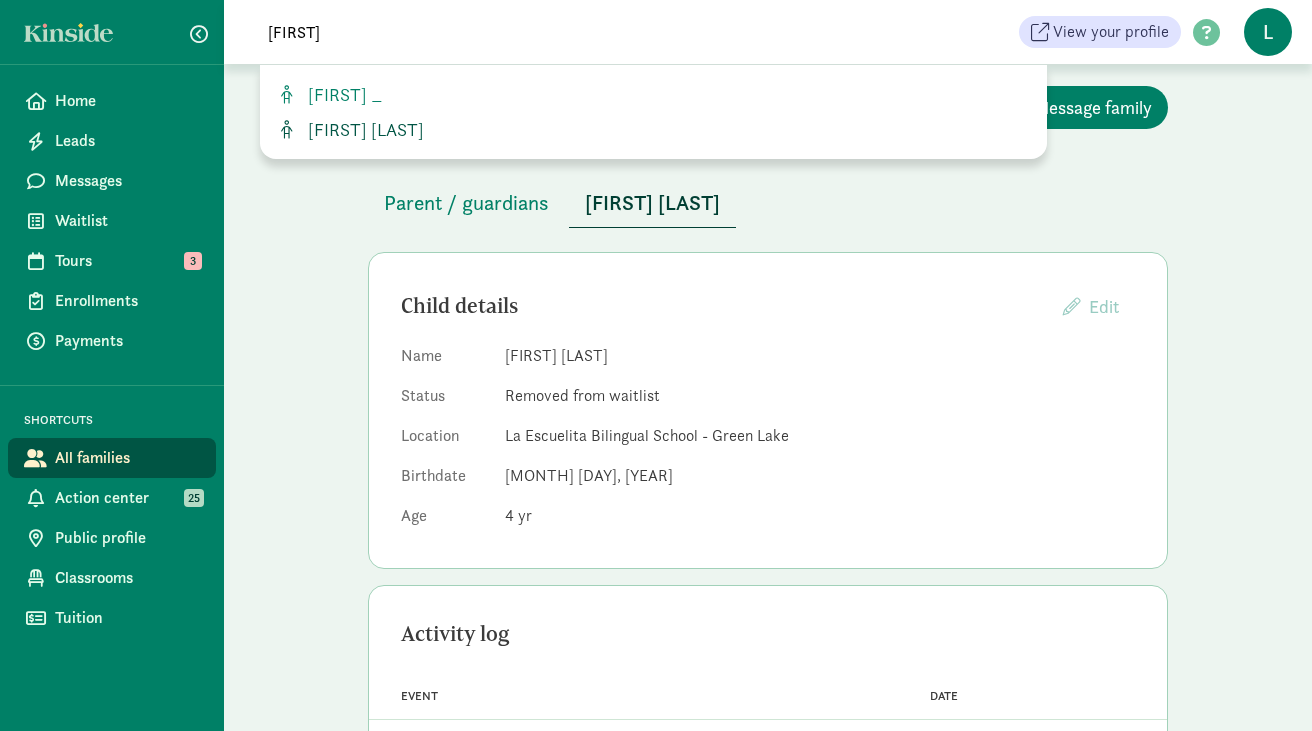 type on "[FIRST]" 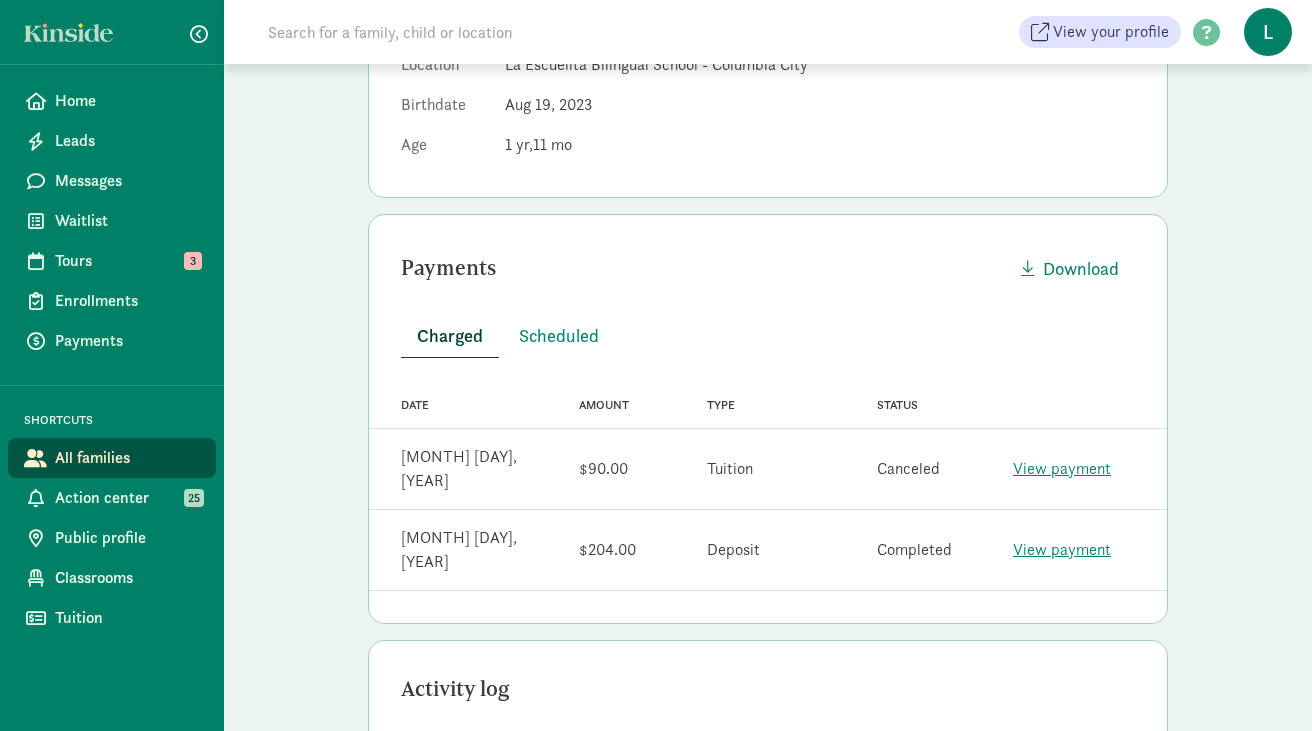scroll, scrollTop: 563, scrollLeft: 0, axis: vertical 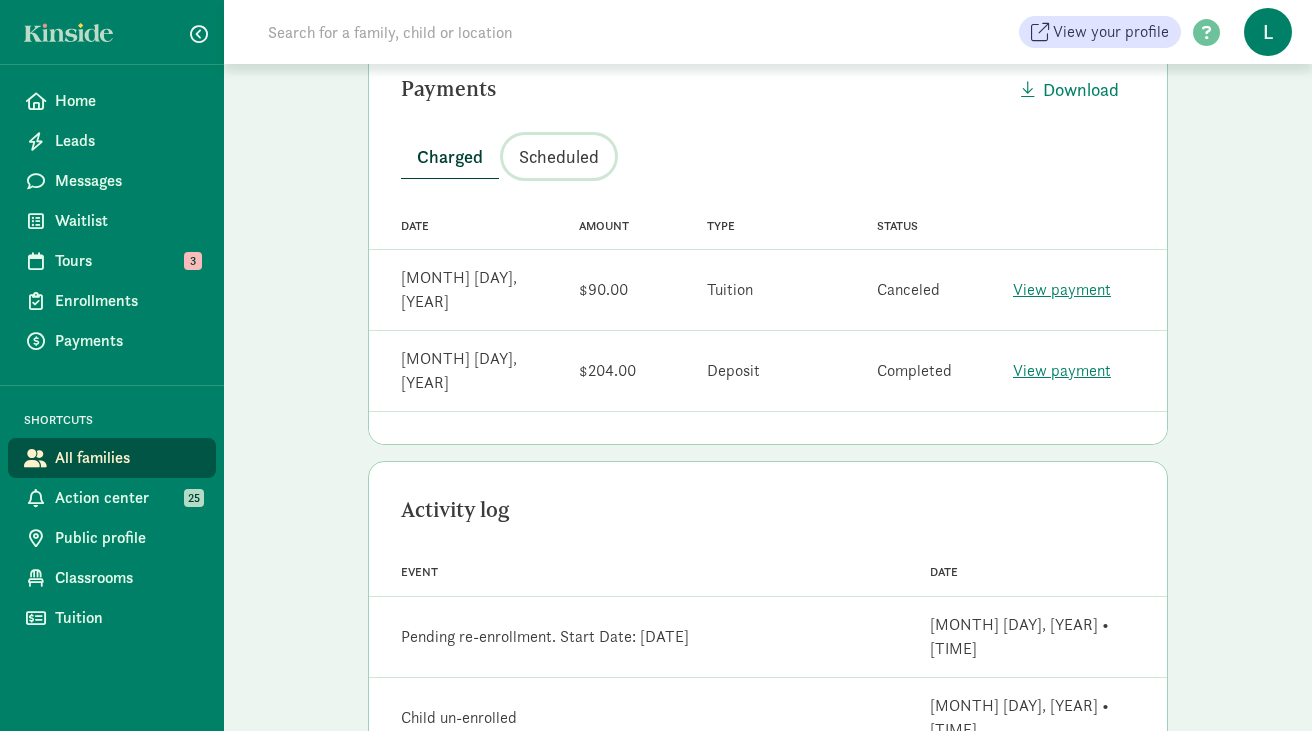 click on "Scheduled" at bounding box center [559, 156] 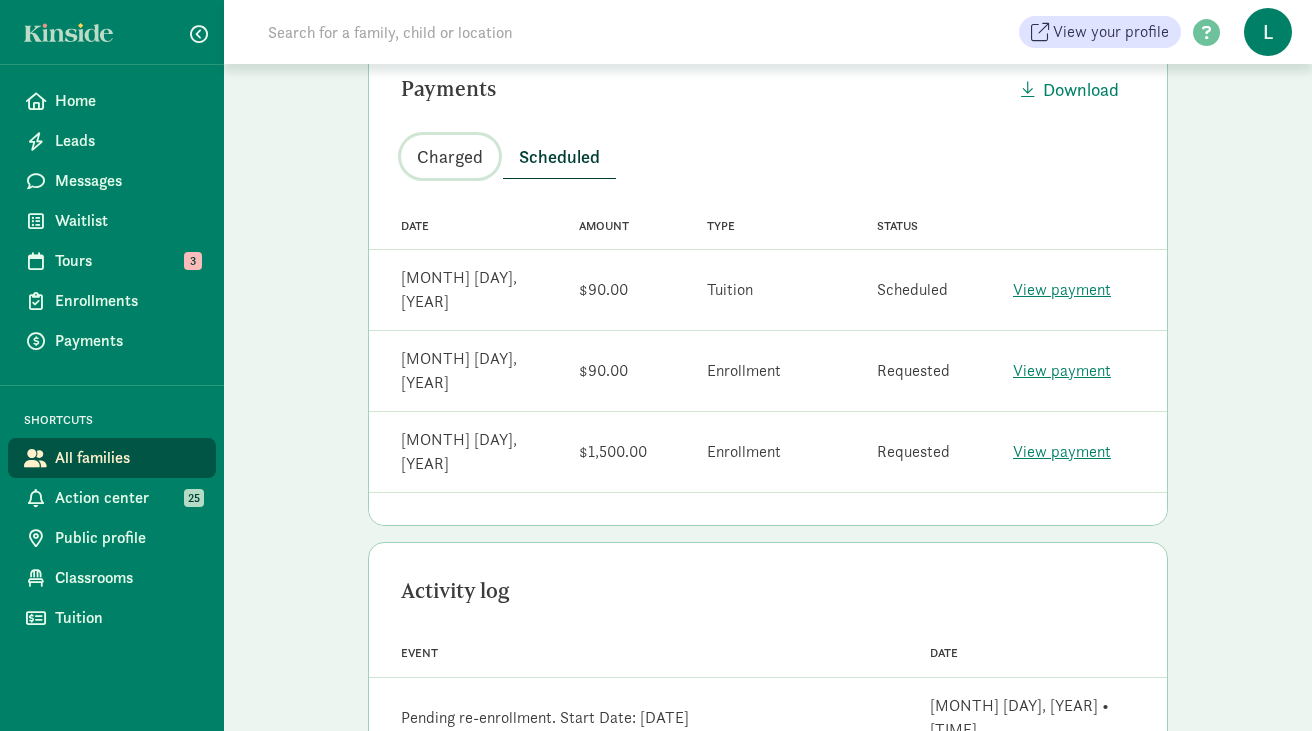 click on "Charged" at bounding box center (450, 156) 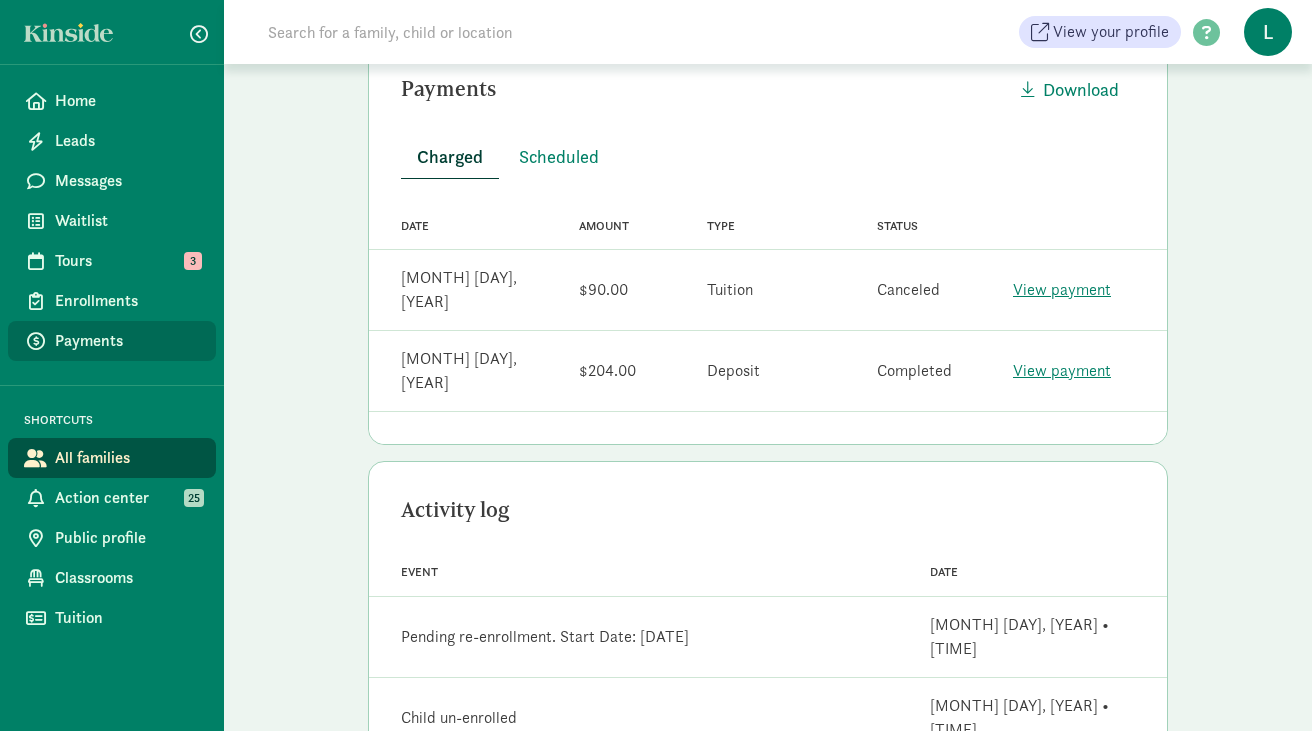 click on "Payments" at bounding box center (127, 341) 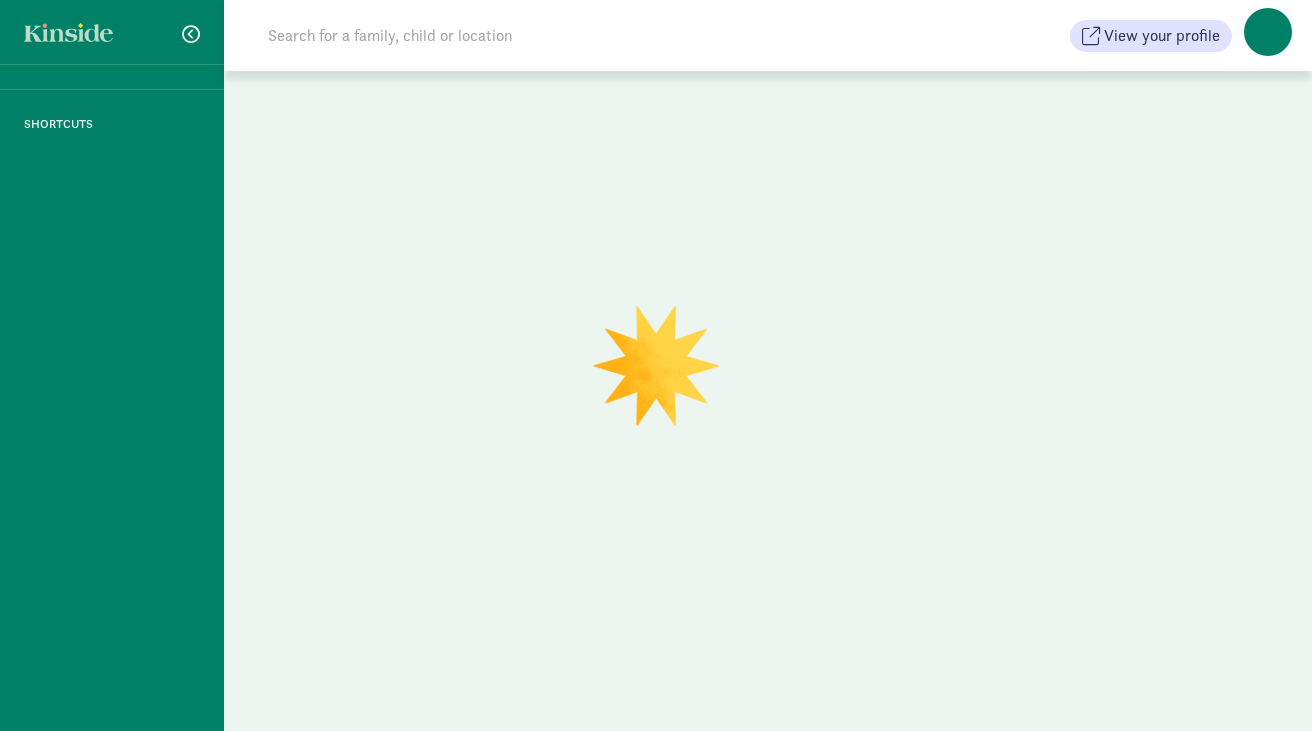scroll, scrollTop: 0, scrollLeft: 0, axis: both 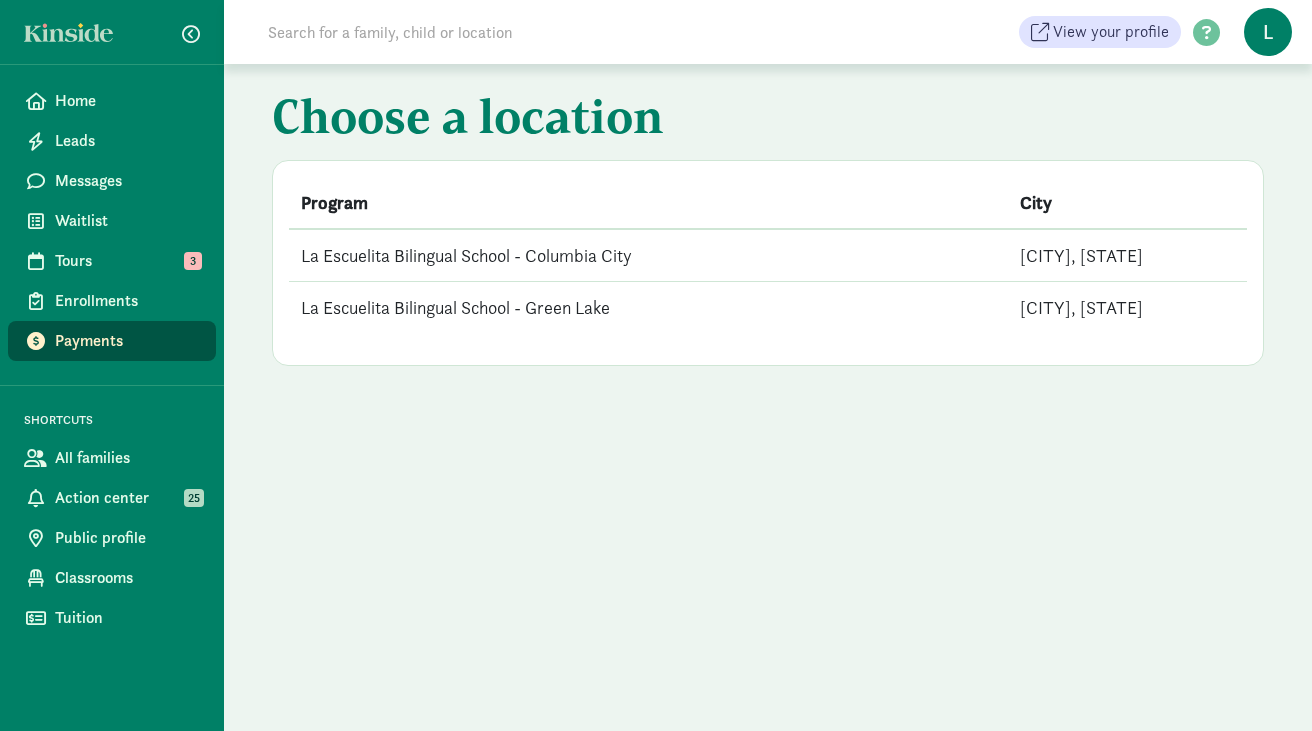 click on "La Escuelita Bilingual School - Green Lake" at bounding box center [648, 308] 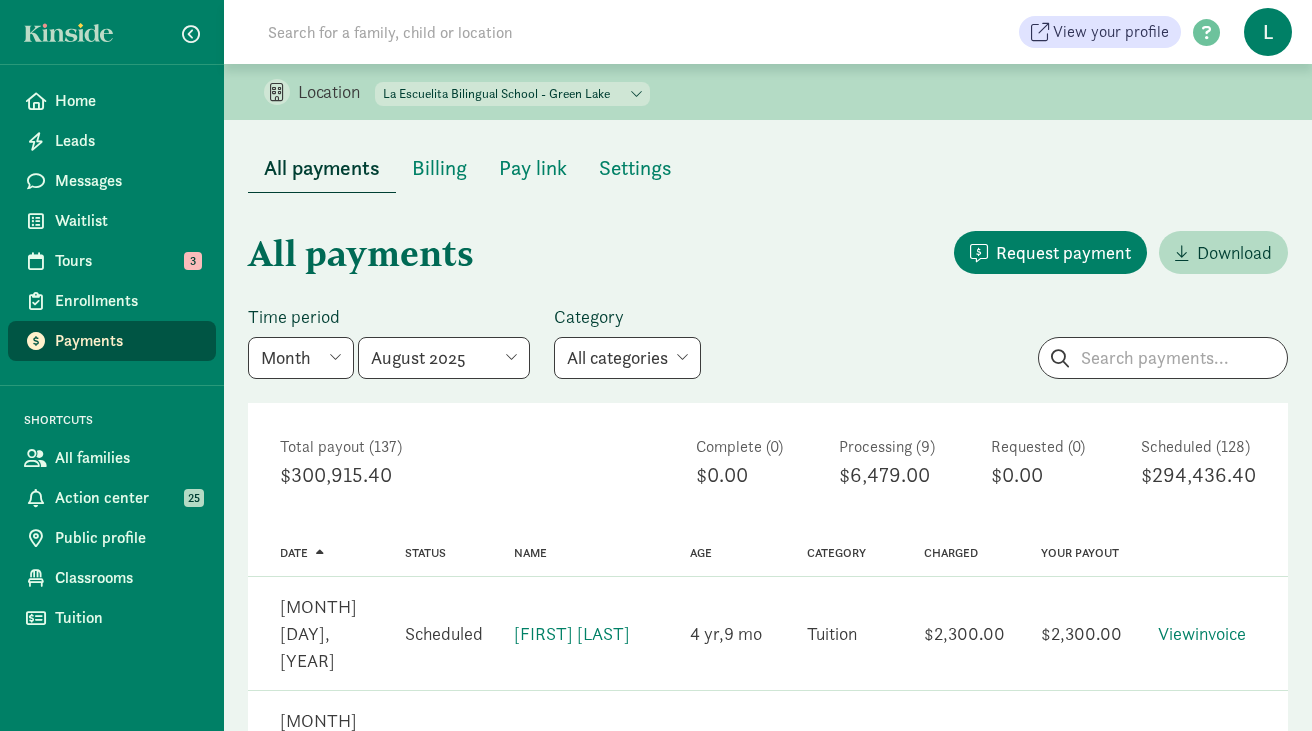 click on "May 2025 June 2025 July 2025 August 2025 September 2025 October 2025 November 2025" at bounding box center (444, 358) 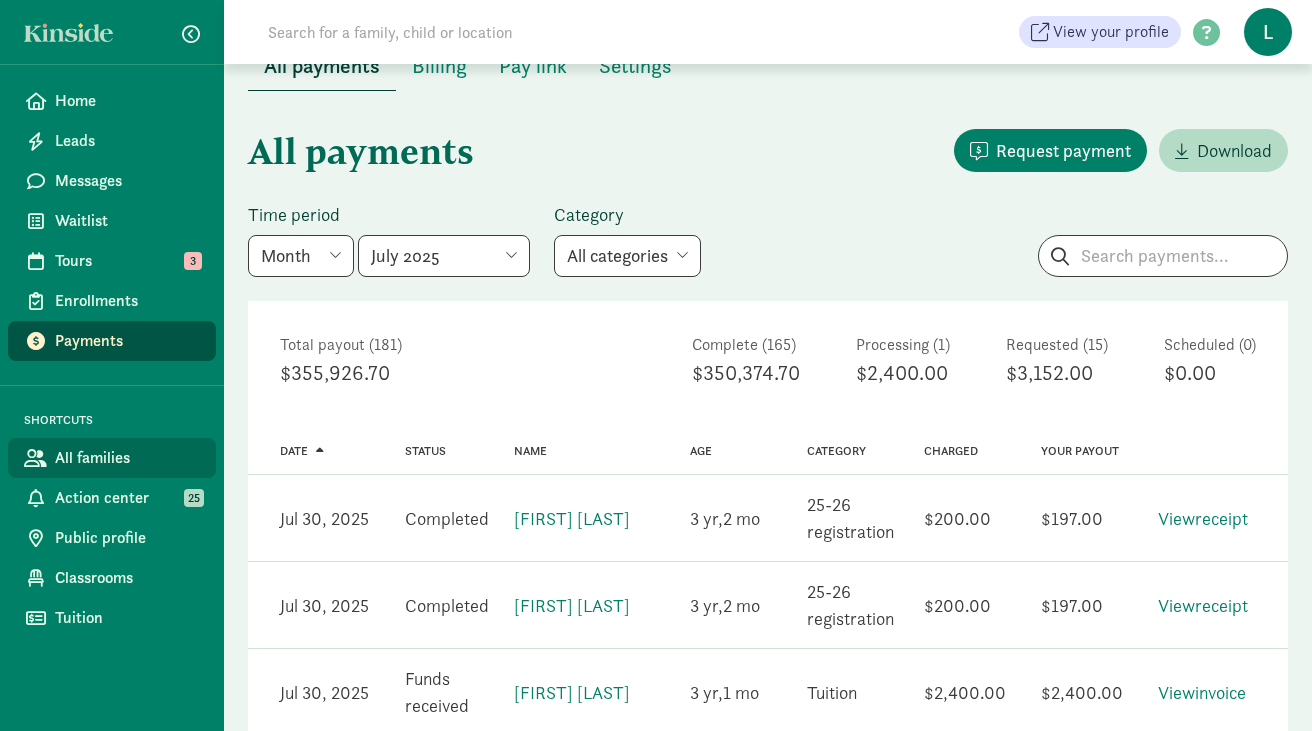 scroll, scrollTop: 0, scrollLeft: 0, axis: both 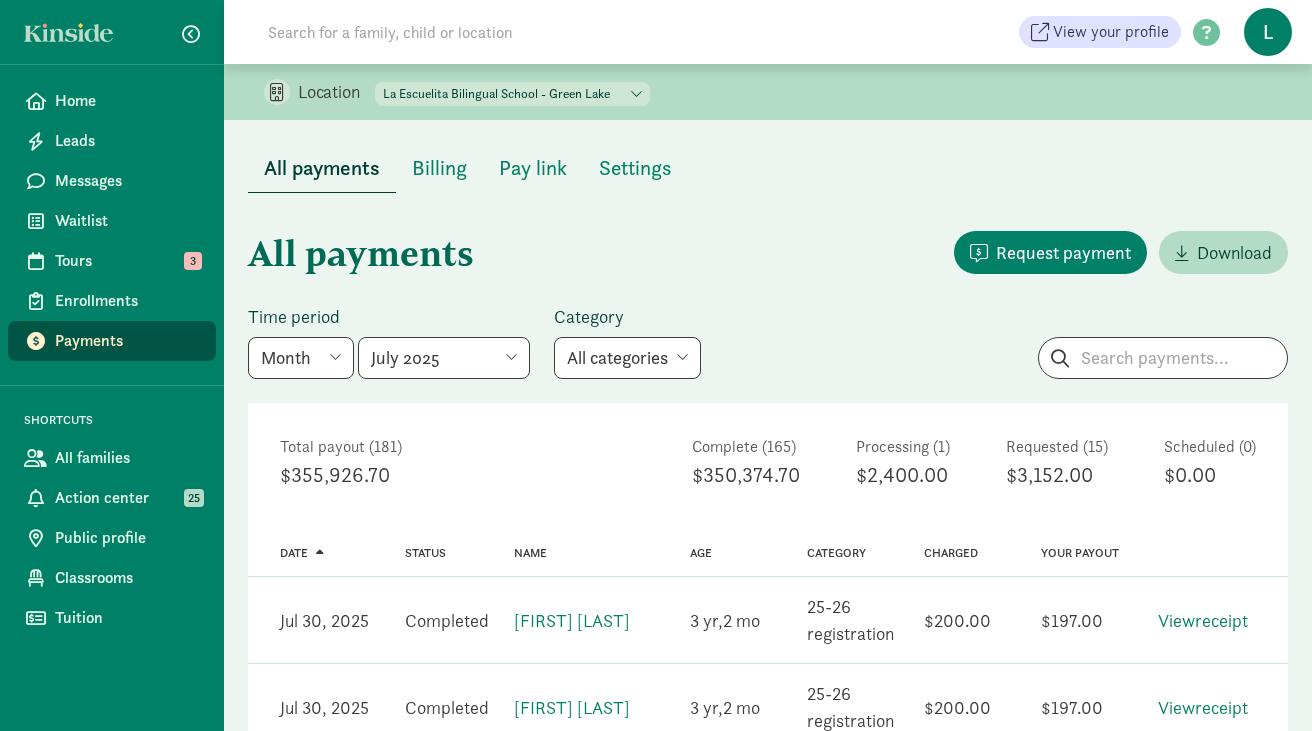 click on "May 2025 June 2025 July 2025 August 2025 September 2025 October 2025 November 2025" at bounding box center [444, 358] 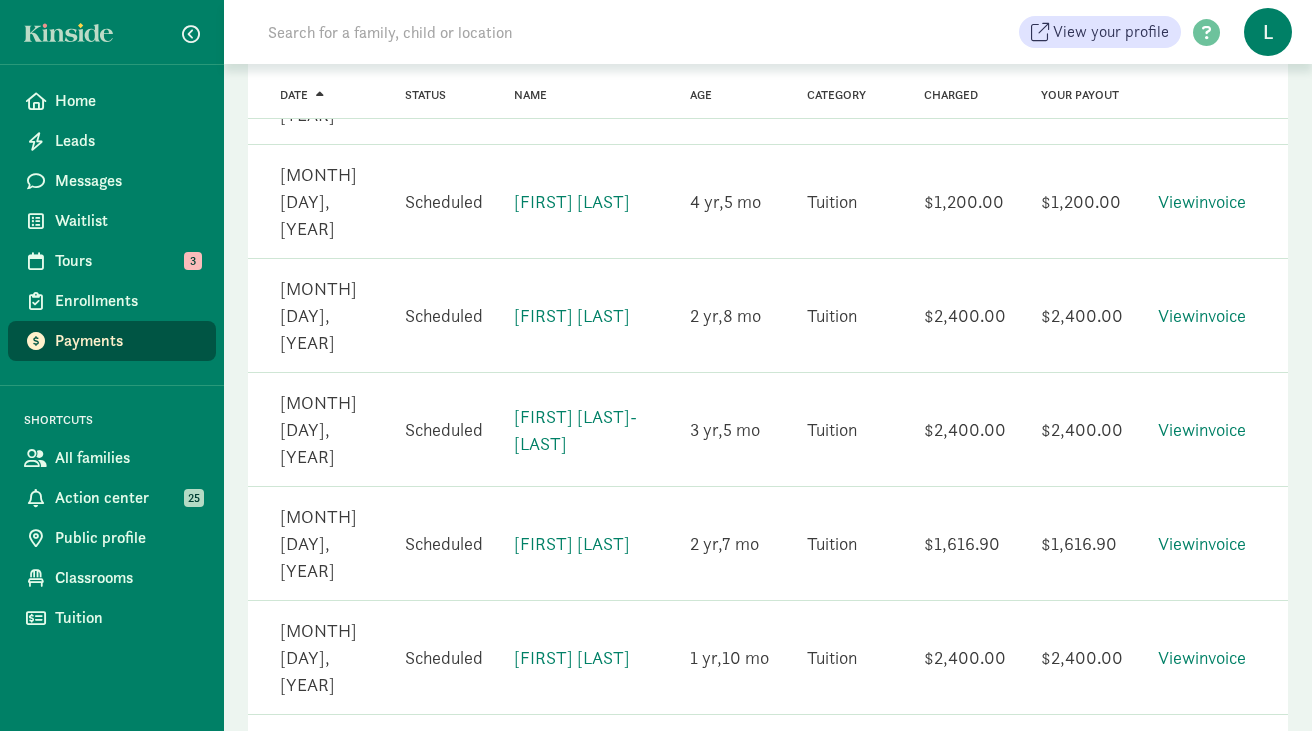 scroll, scrollTop: 1706, scrollLeft: 0, axis: vertical 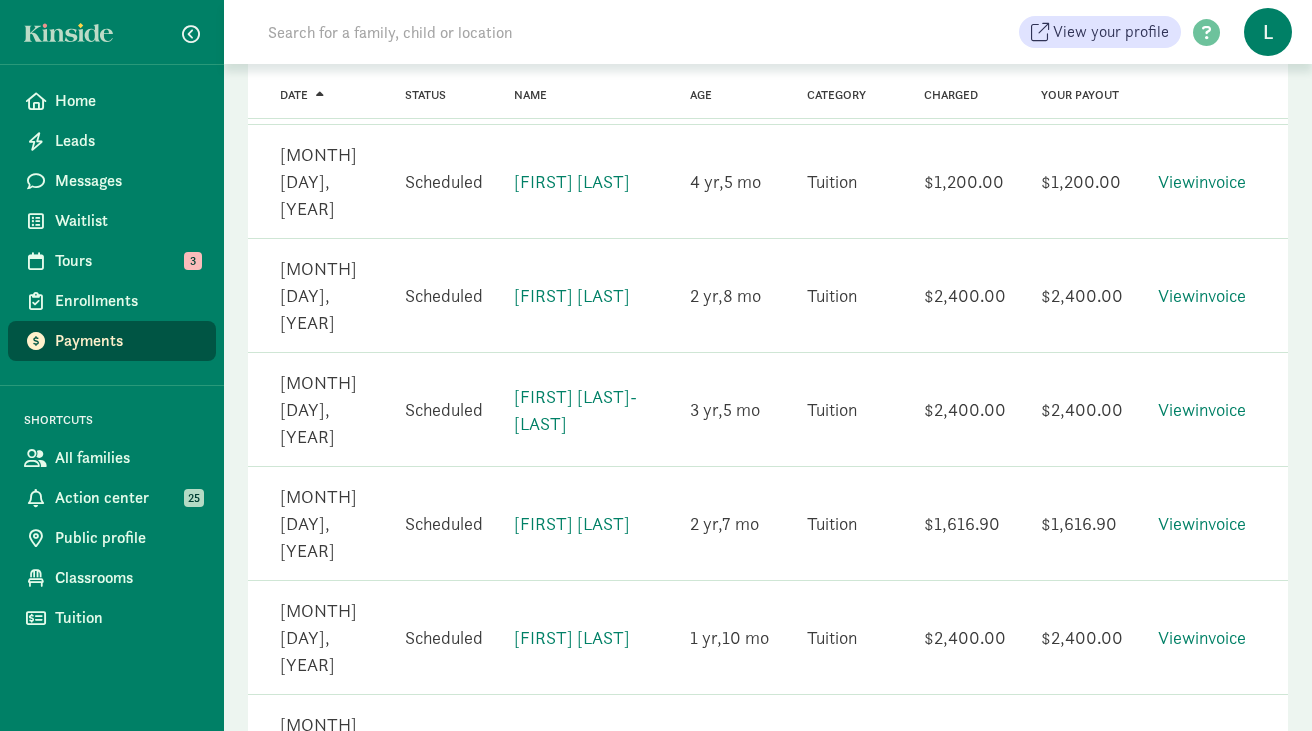 click 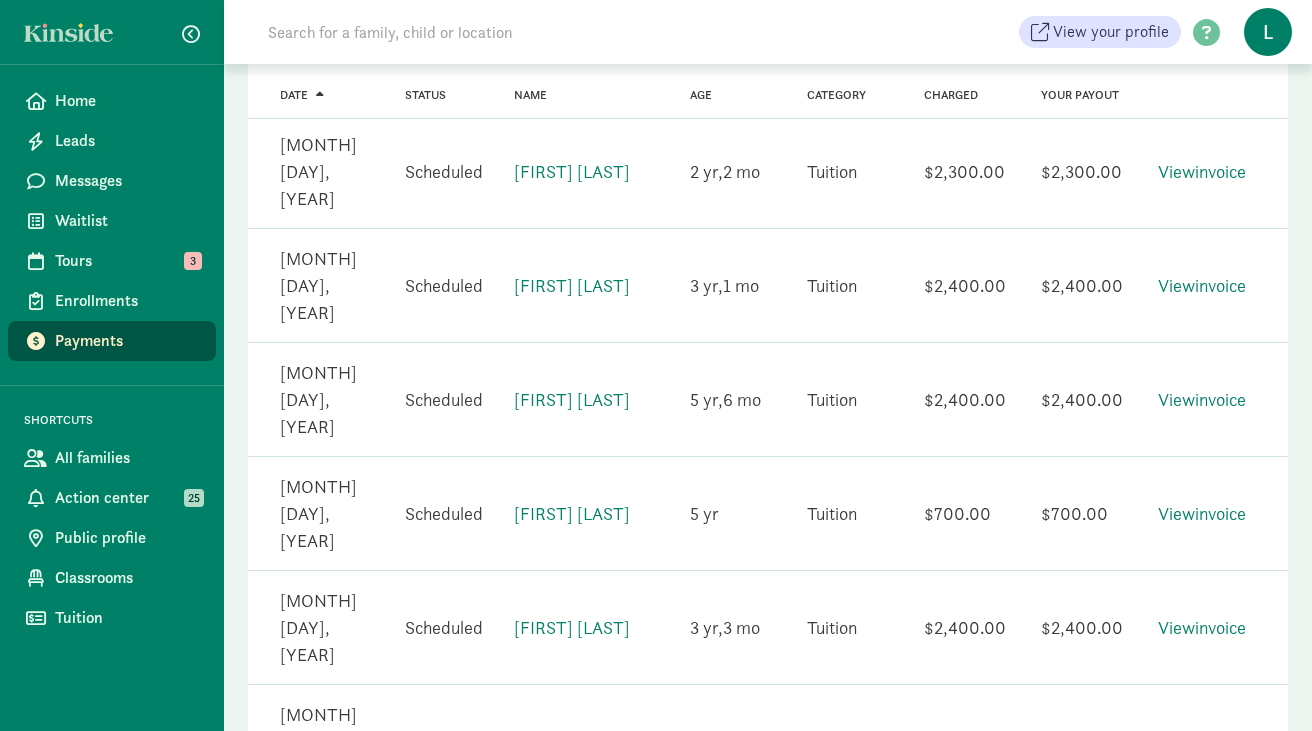 scroll, scrollTop: 8666, scrollLeft: 0, axis: vertical 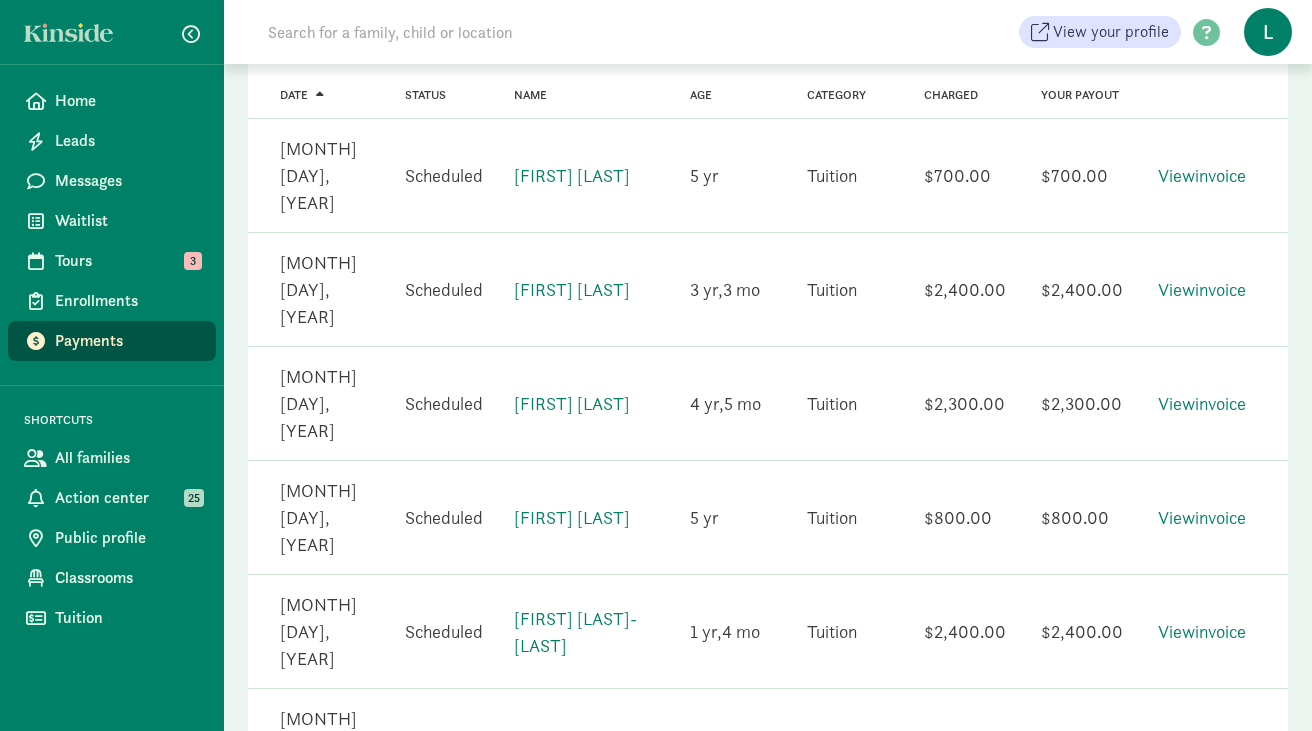 click at bounding box center [1221, 3338] 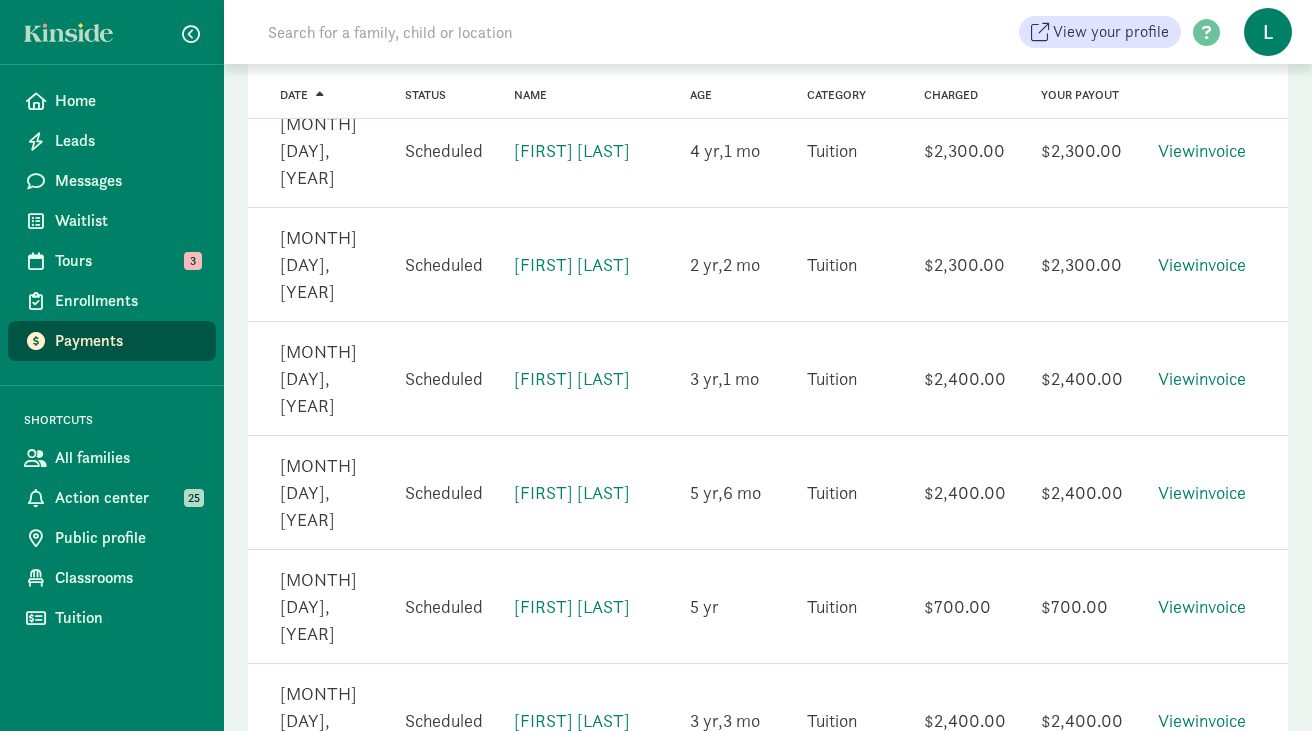 scroll, scrollTop: 8666, scrollLeft: 0, axis: vertical 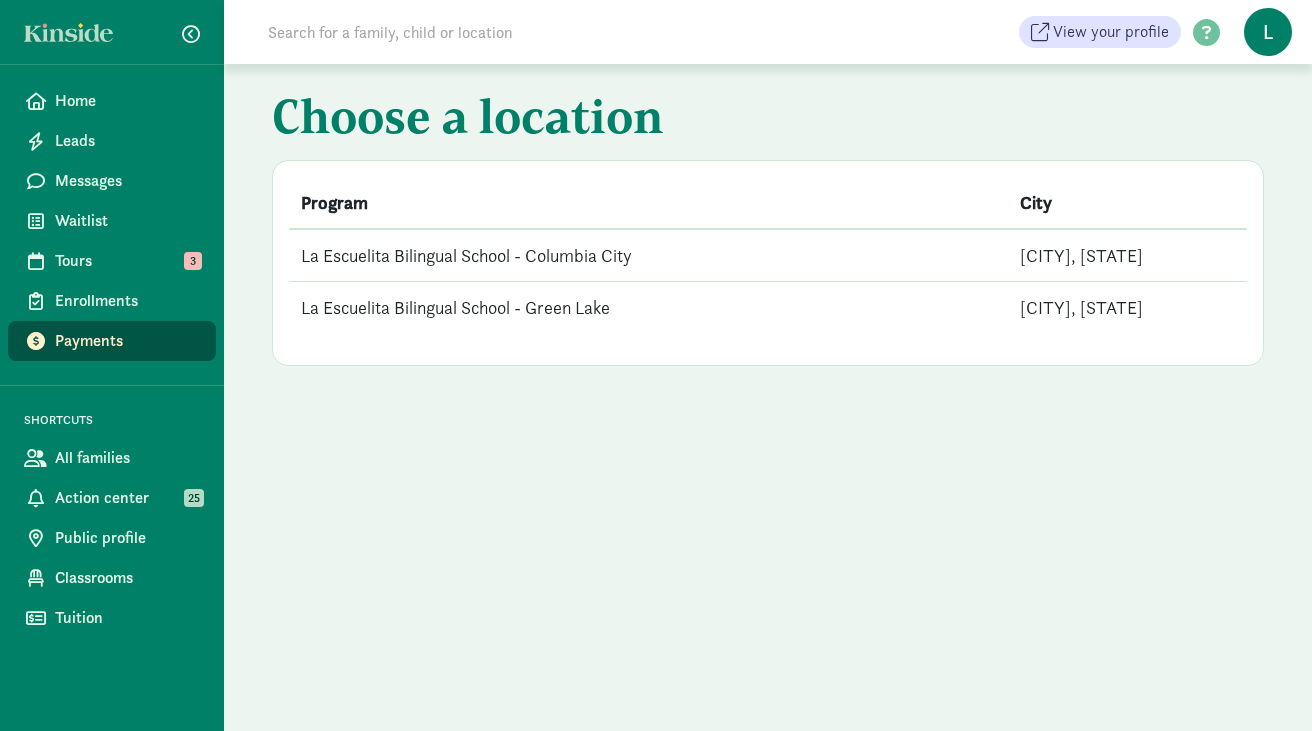 click on "La Escuelita Bilingual School - Green Lake" at bounding box center [648, 308] 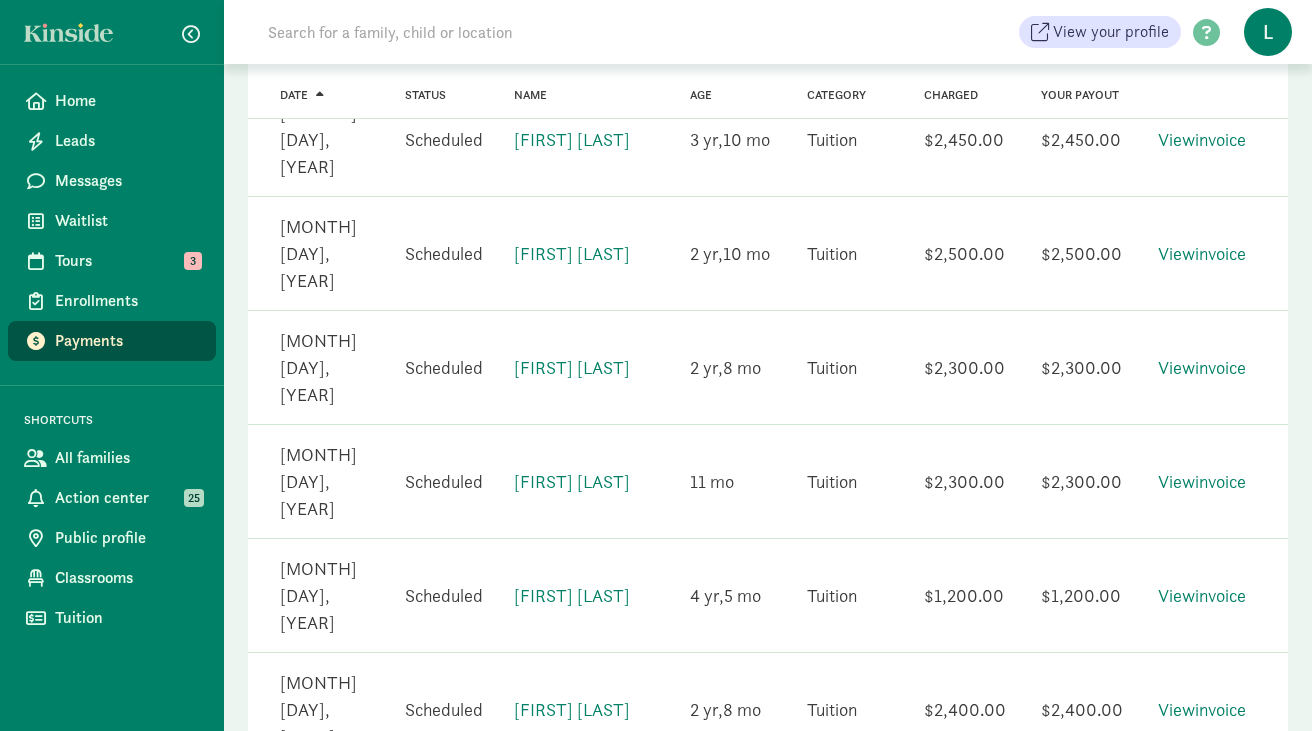 scroll, scrollTop: 1706, scrollLeft: 0, axis: vertical 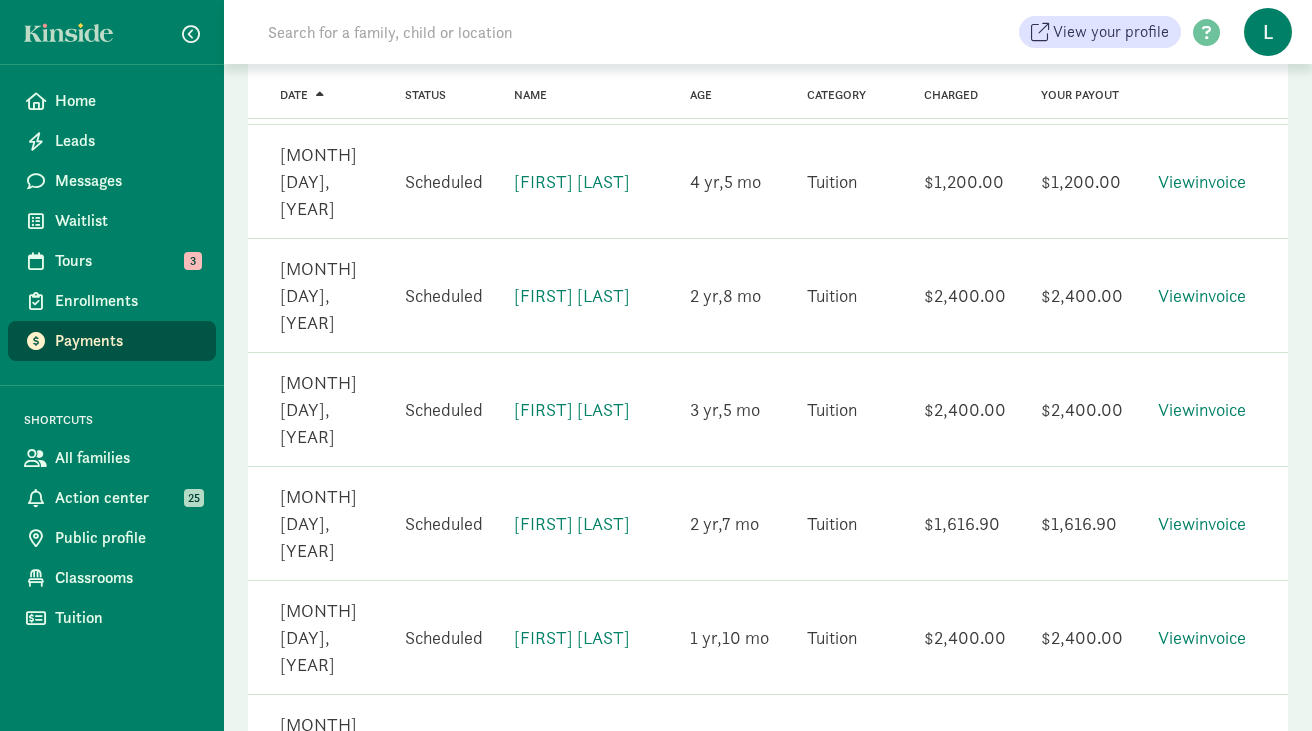 click 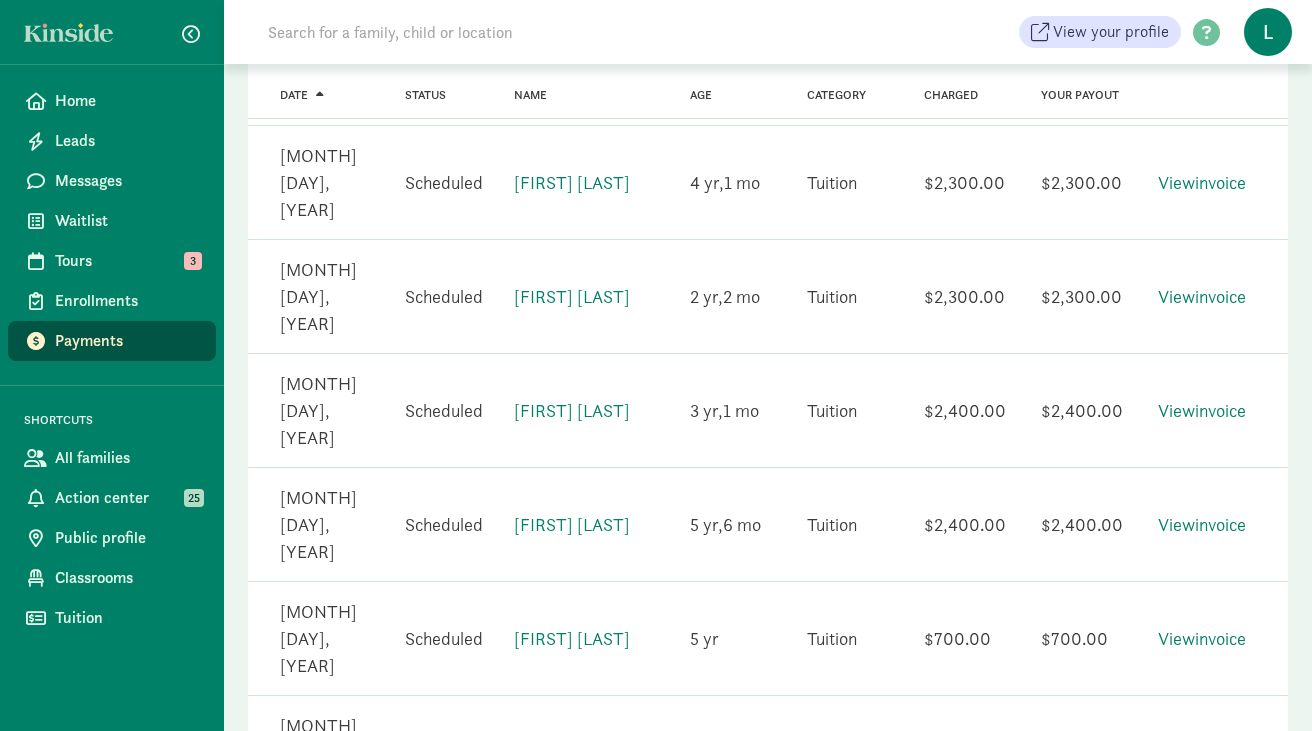 scroll, scrollTop: 8666, scrollLeft: 0, axis: vertical 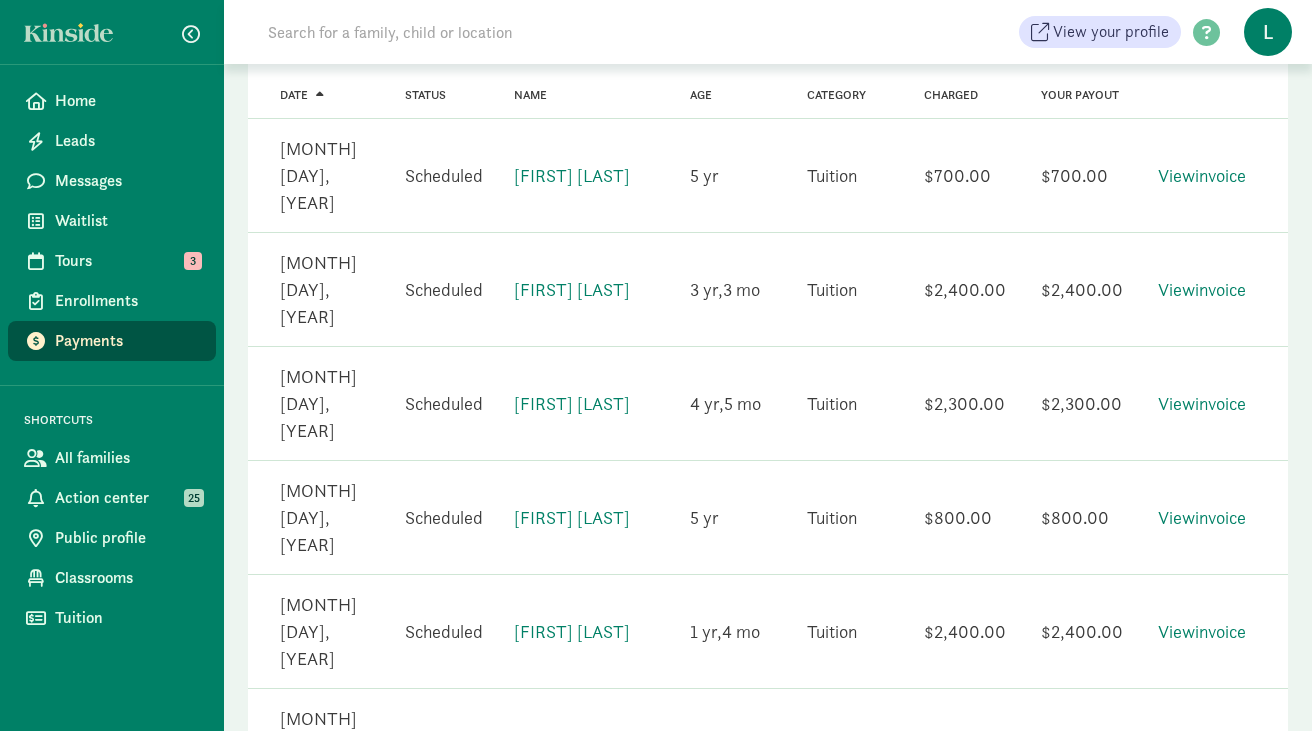click at bounding box center (1259, 3338) 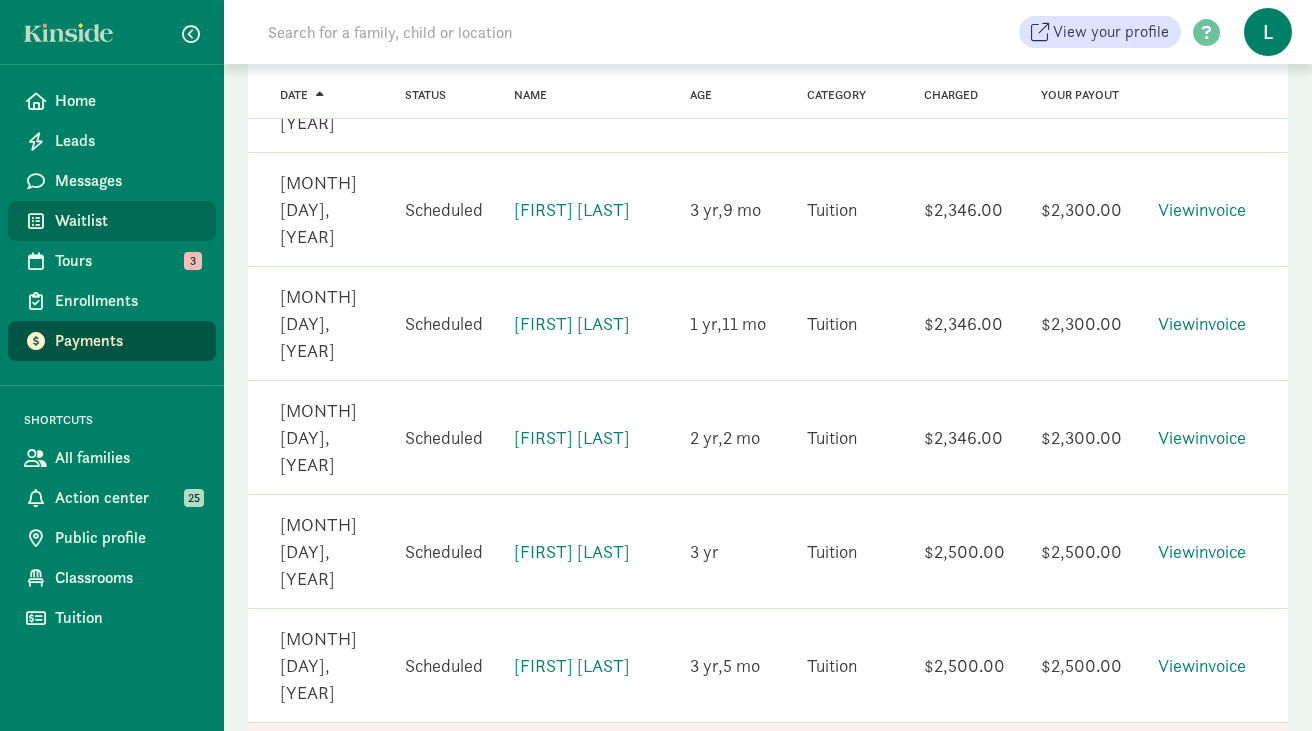 scroll, scrollTop: 3110, scrollLeft: 0, axis: vertical 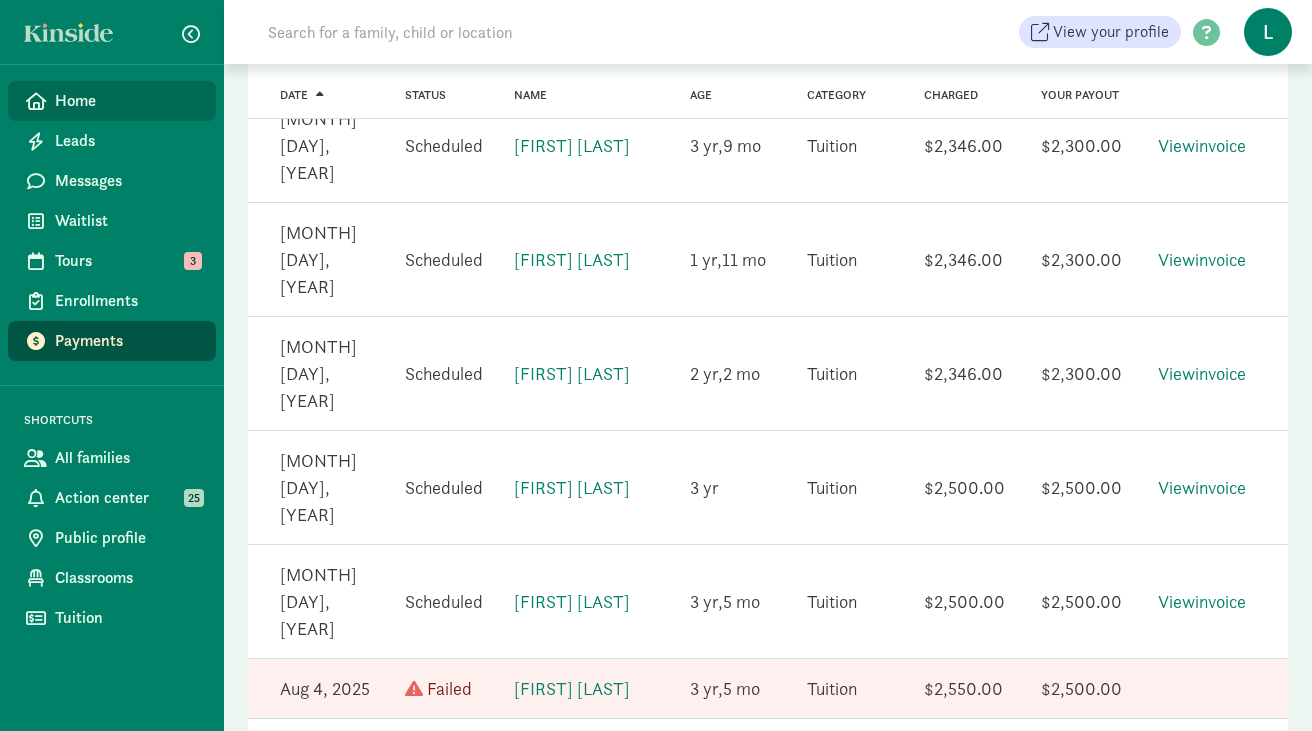 click on "Home" at bounding box center (127, 101) 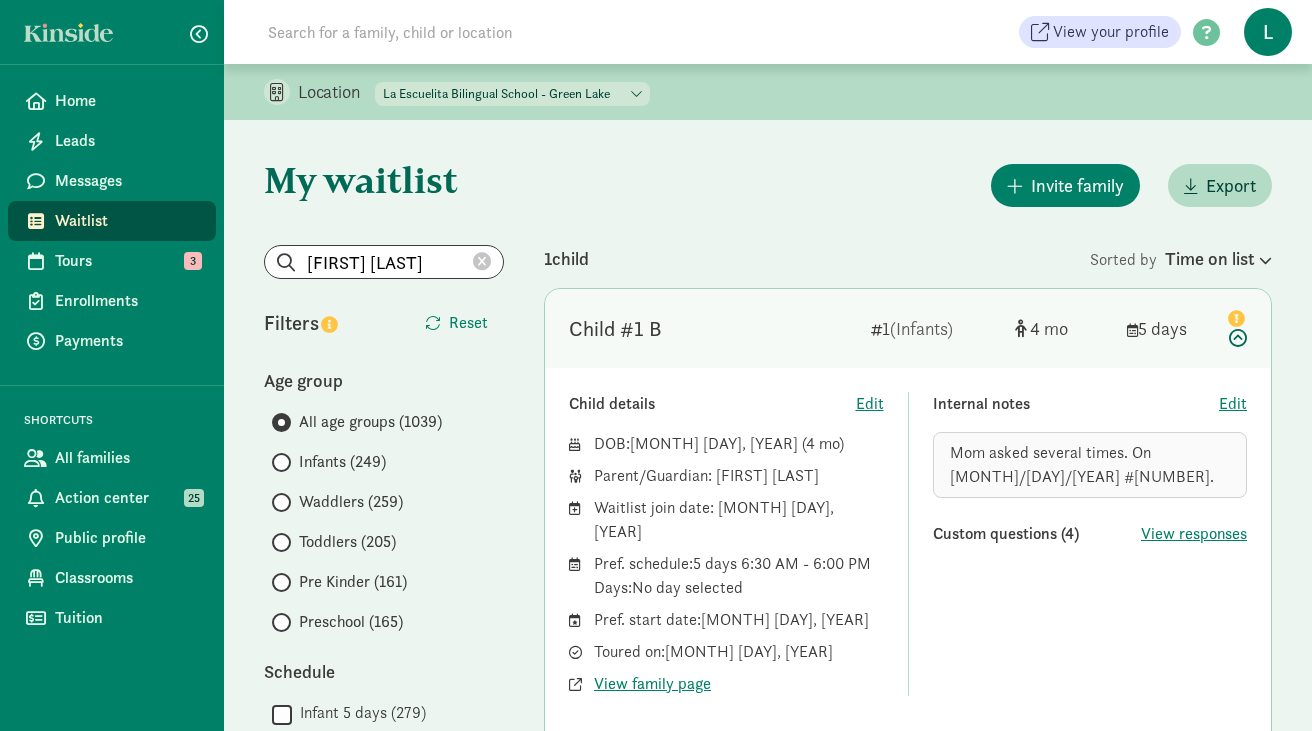 scroll, scrollTop: 0, scrollLeft: 0, axis: both 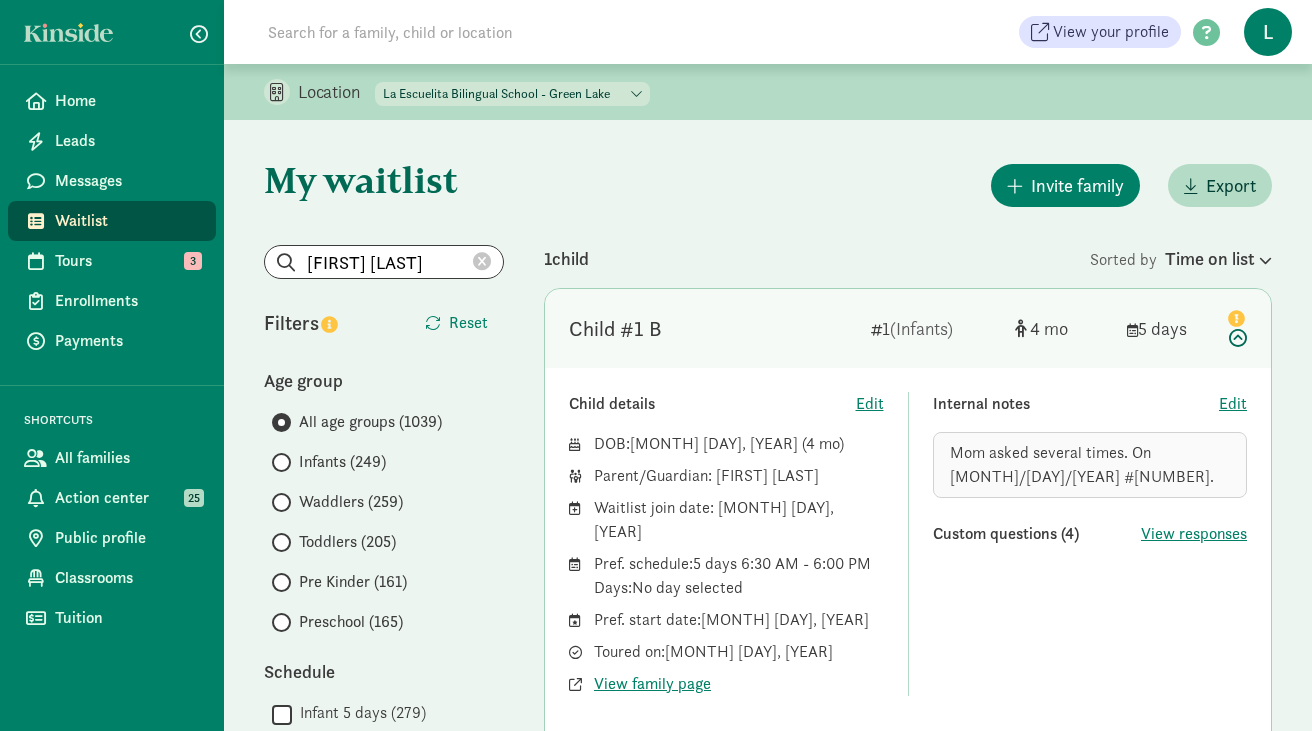 click on "La Escuelita Bilingual School - Columbia City La Escuelita Bilingual School - Green Lake" at bounding box center (512, 94) 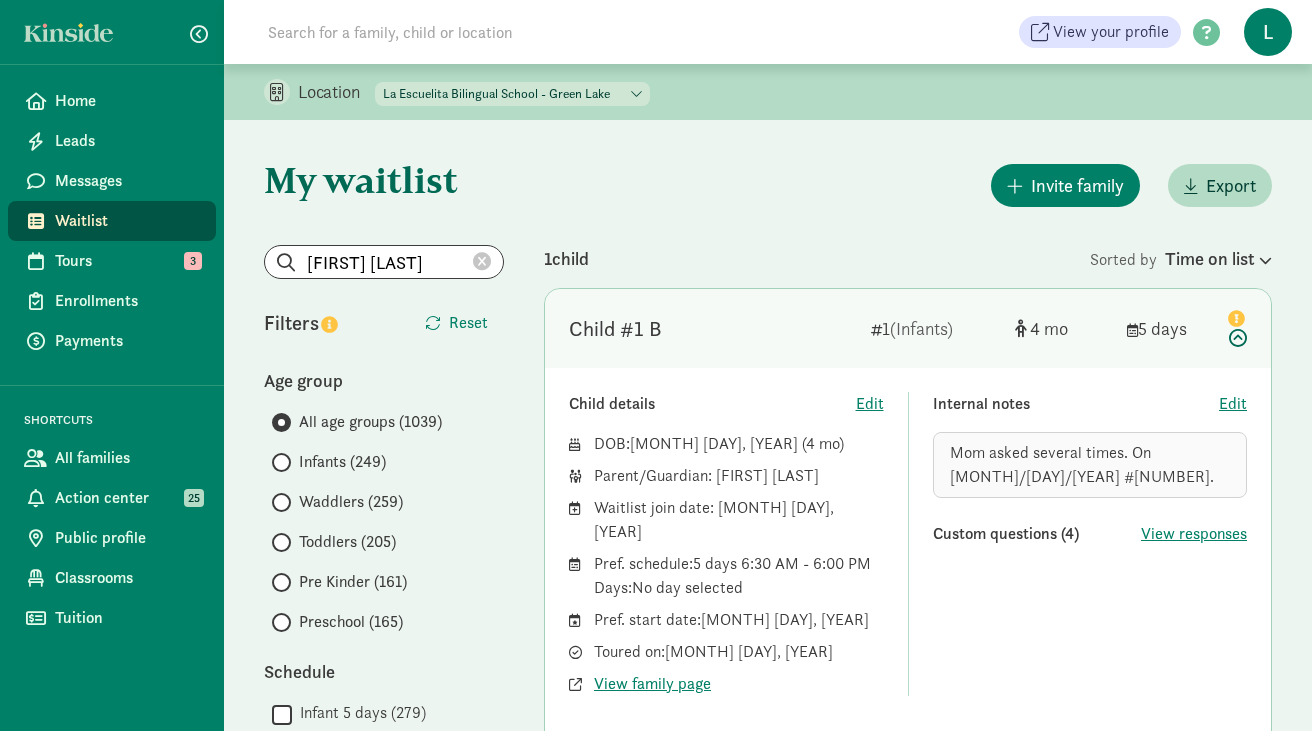 select on "264153" 